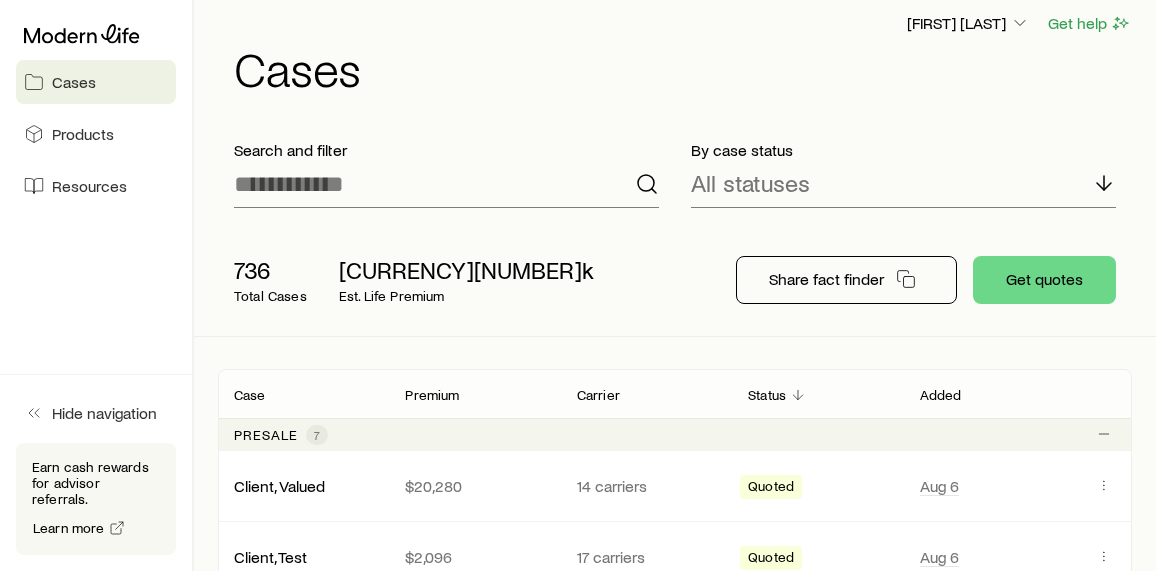 scroll, scrollTop: 0, scrollLeft: 0, axis: both 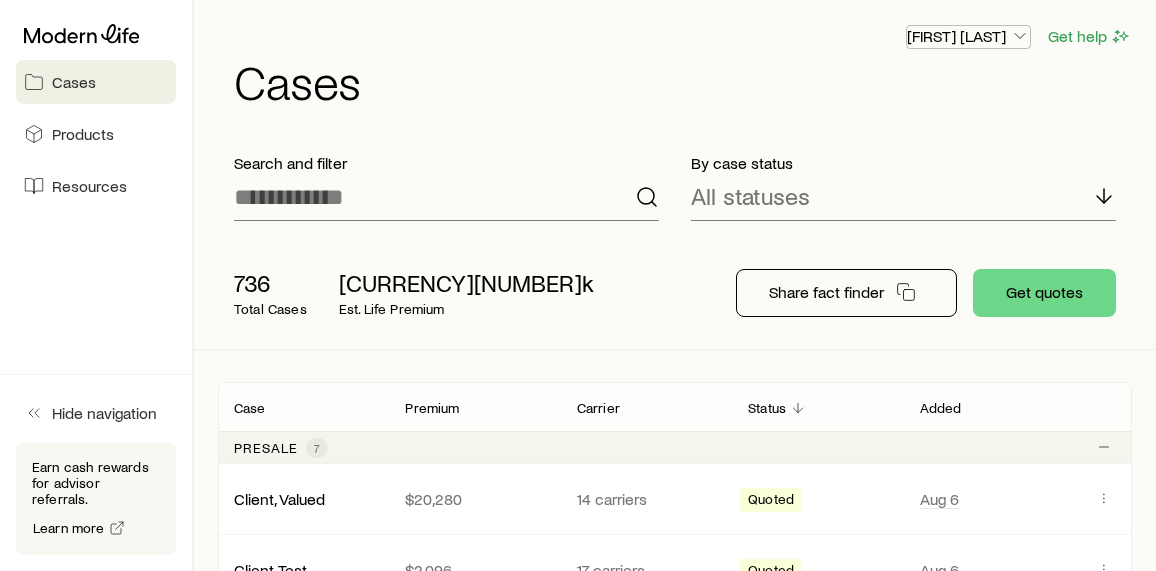 click 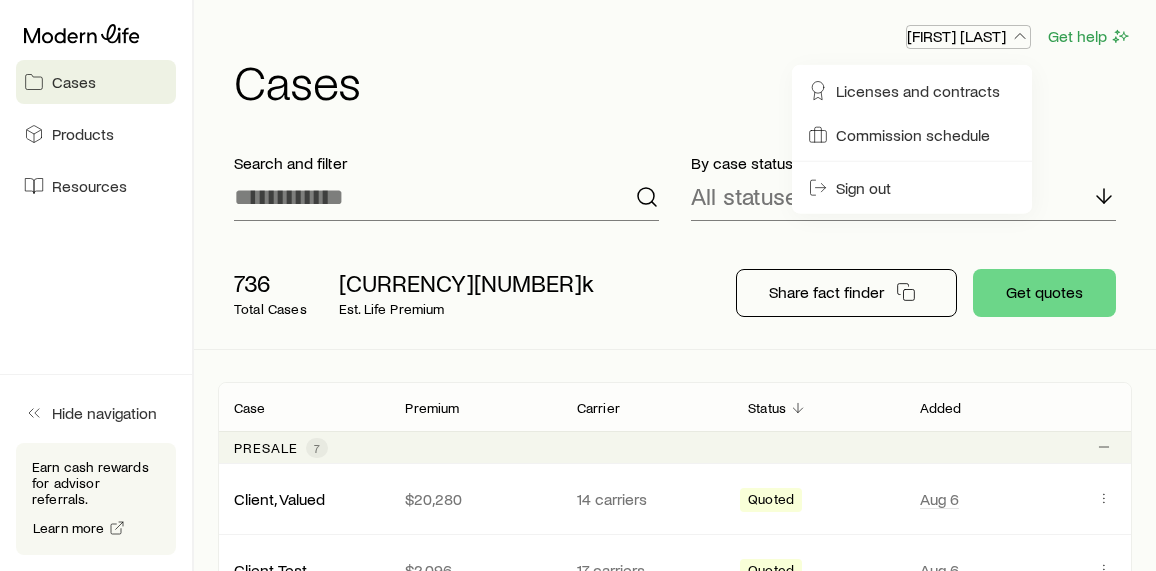 click 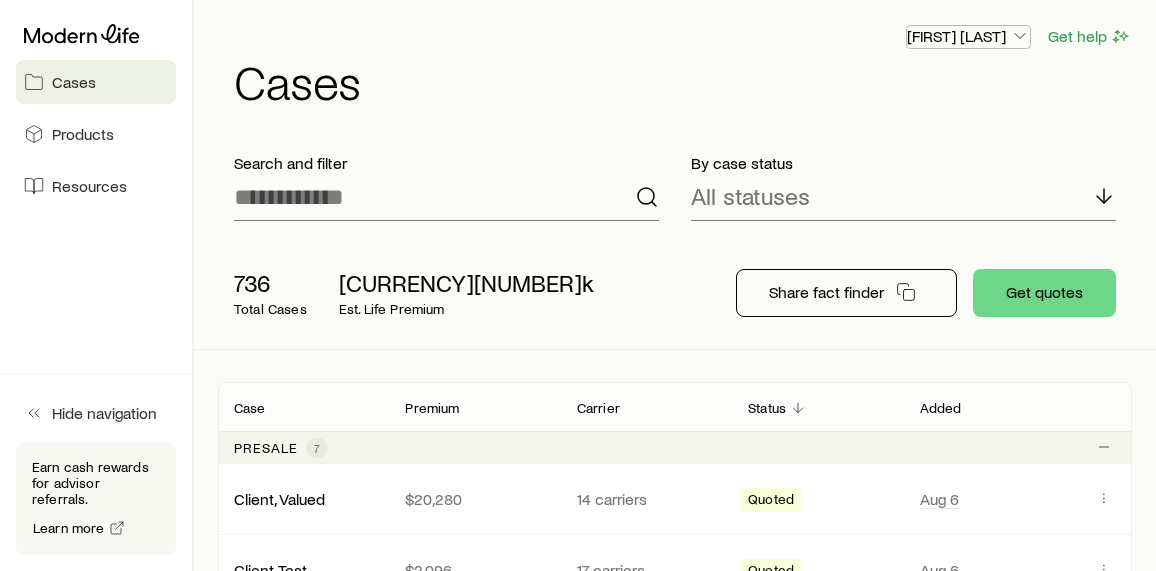 click 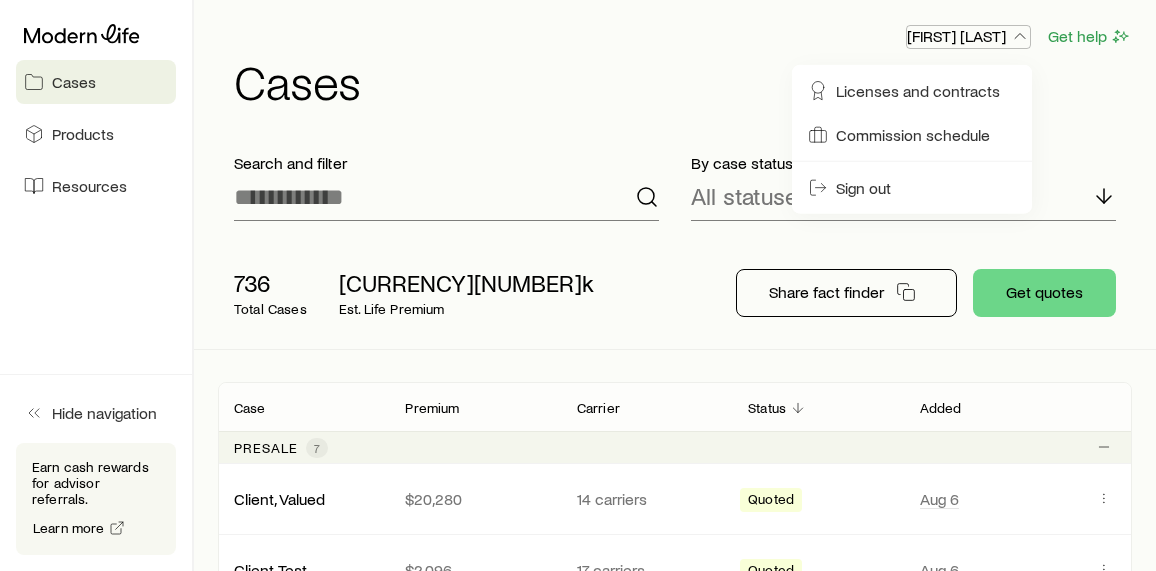 click 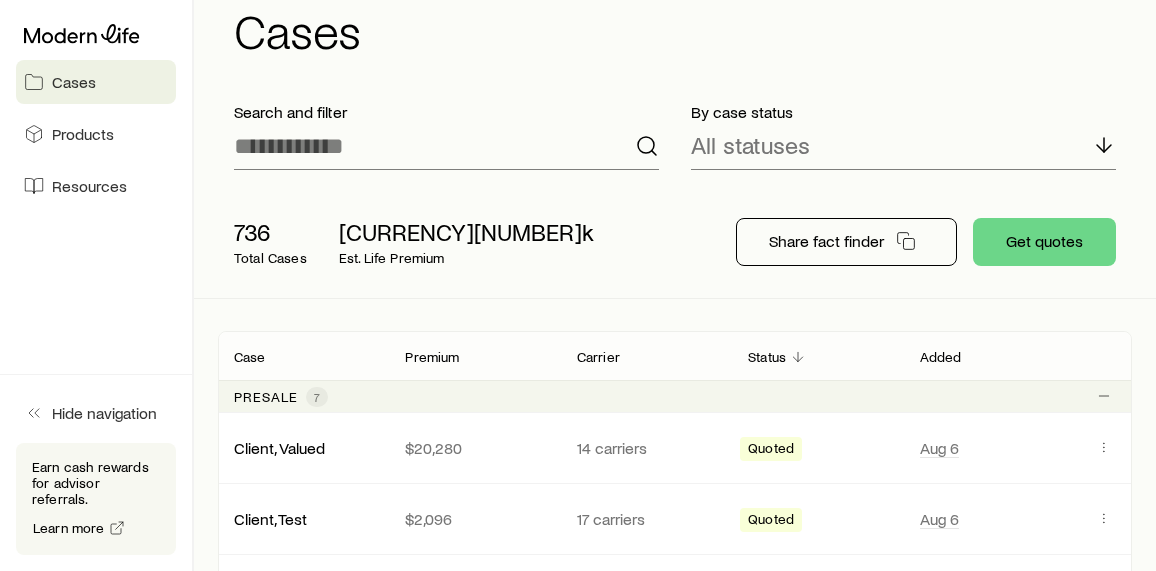 scroll, scrollTop: 0, scrollLeft: 0, axis: both 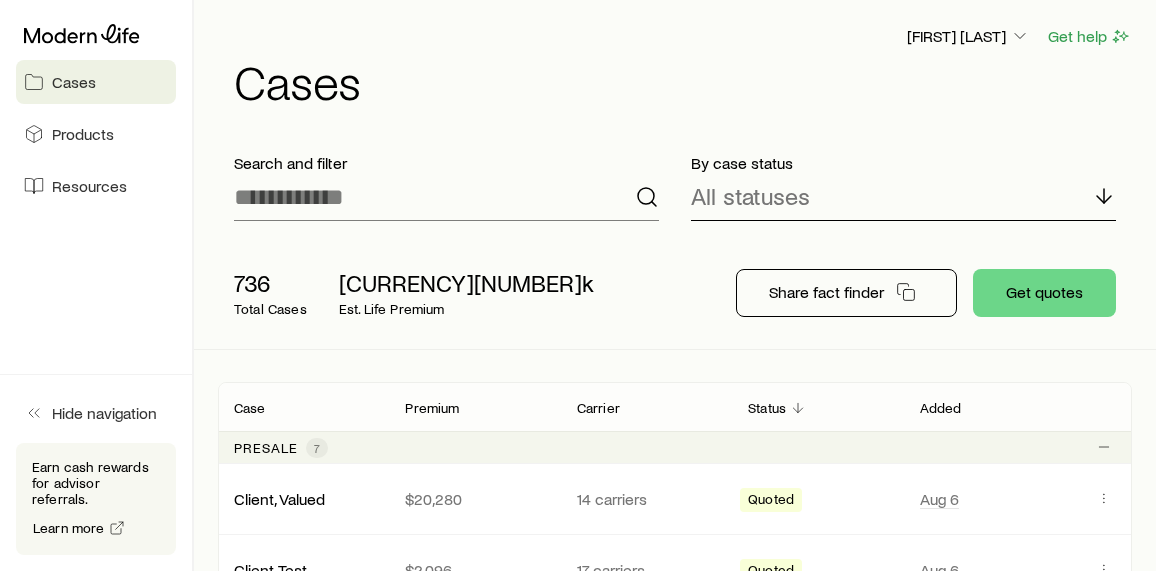 click 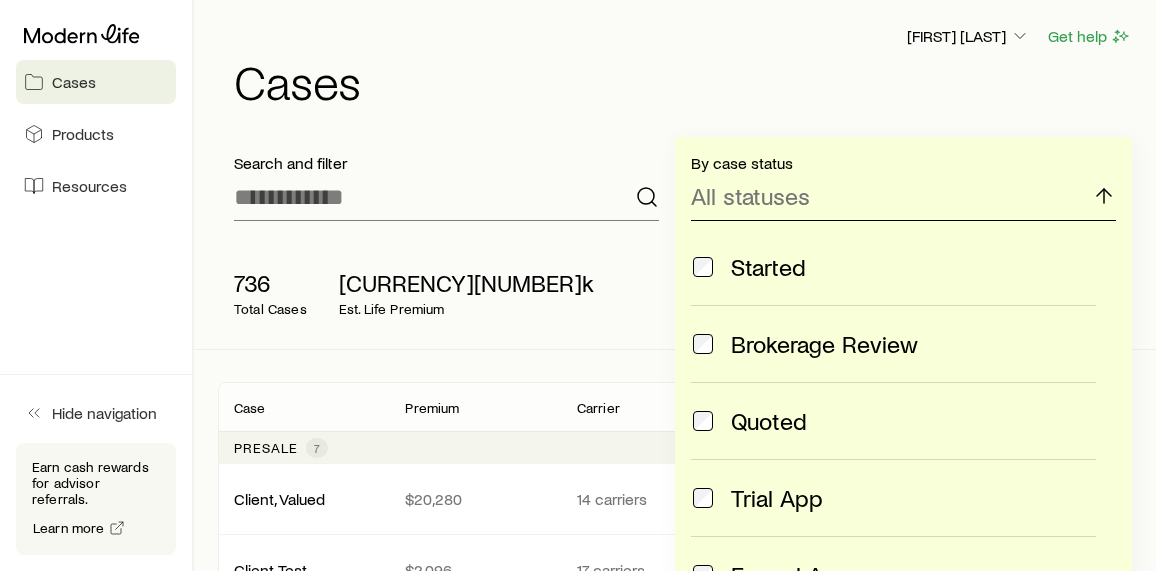 click 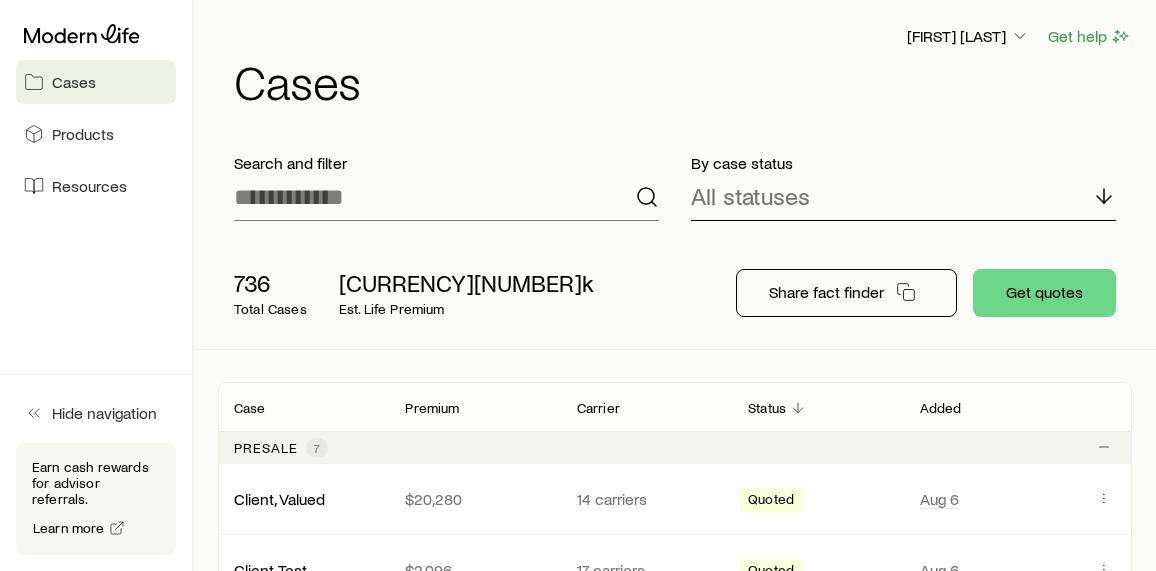 click 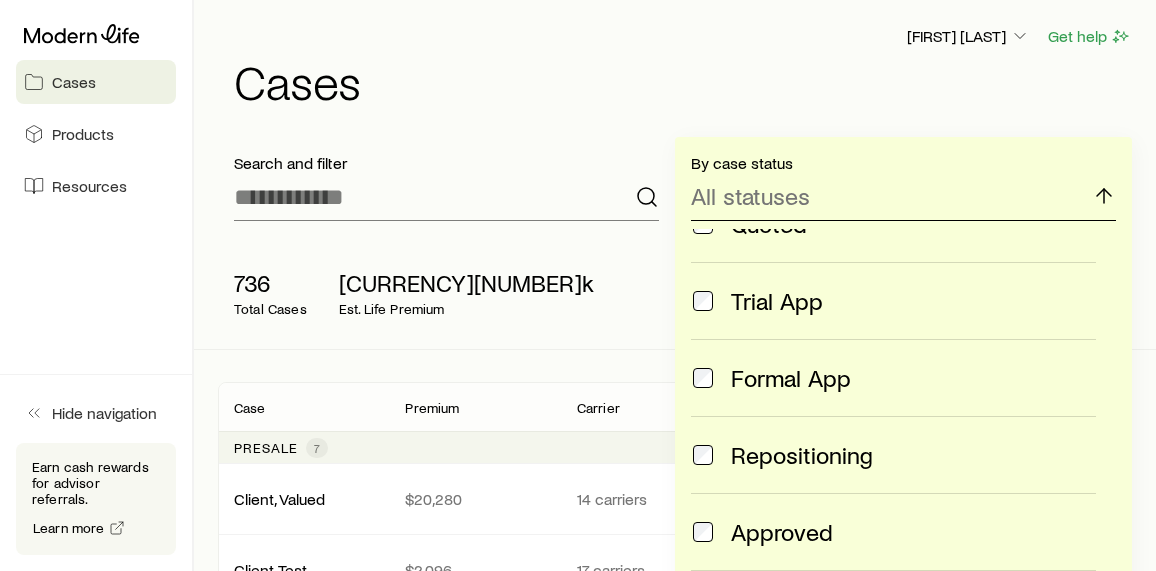 scroll, scrollTop: 0, scrollLeft: 0, axis: both 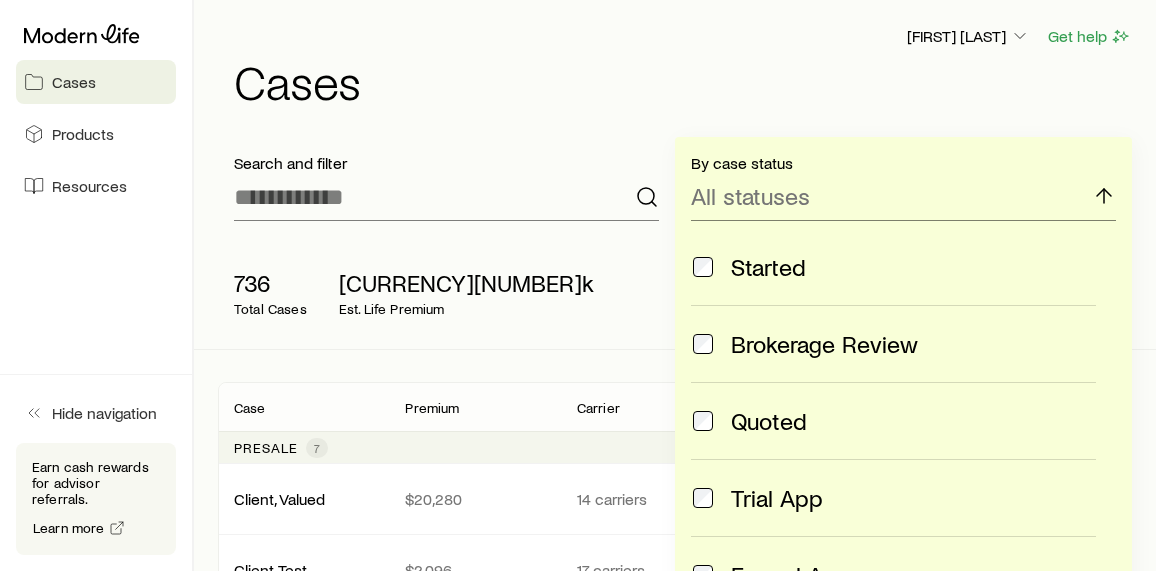 click on "Cases" at bounding box center (683, 81) 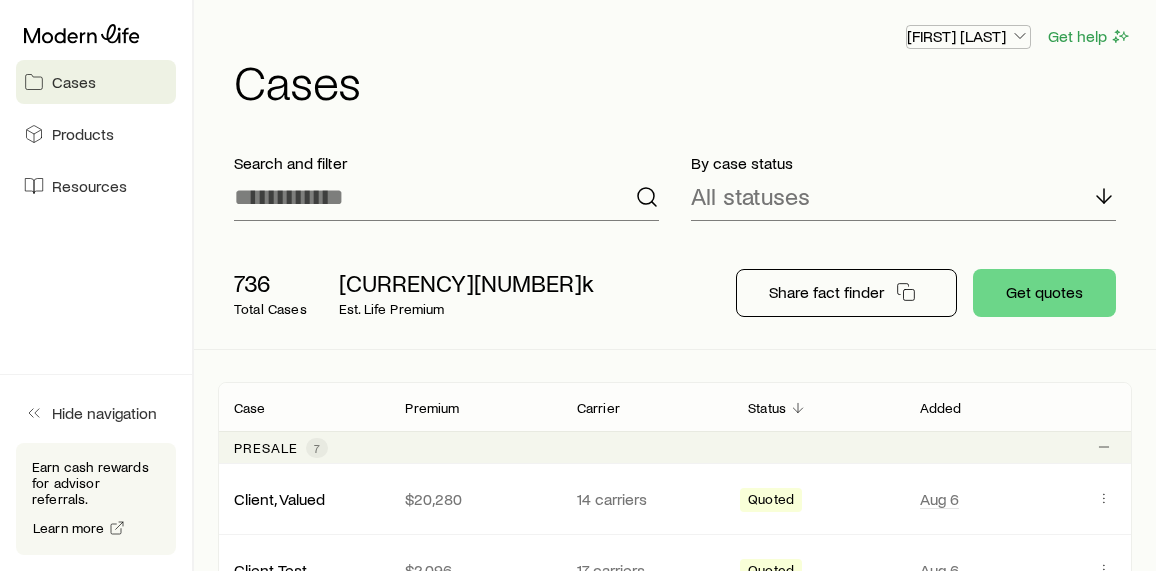 click 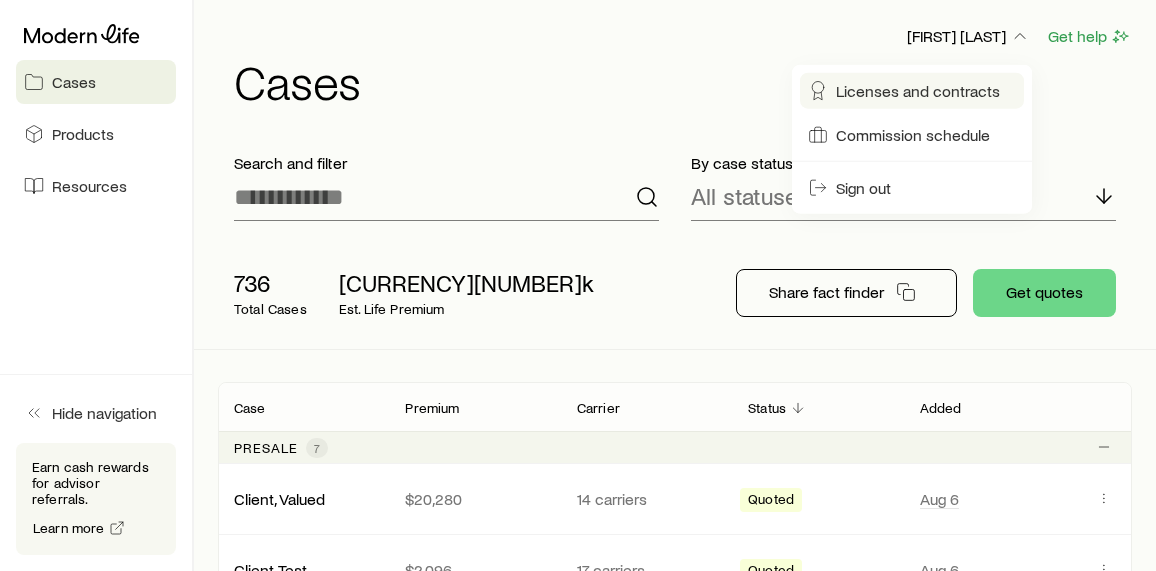 click on "Licenses and contracts" at bounding box center [918, 91] 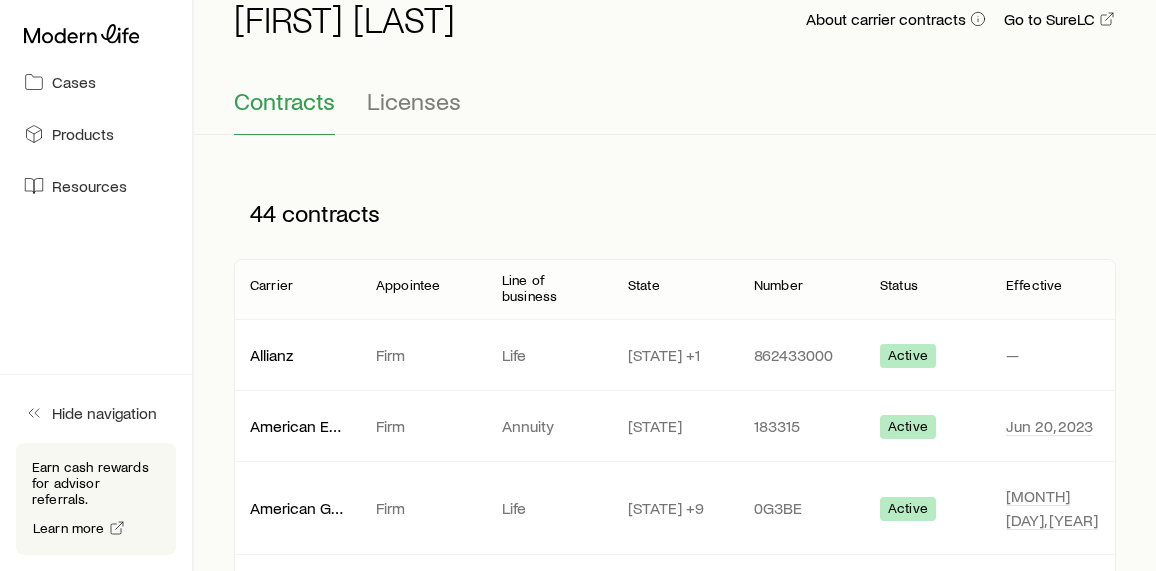 scroll, scrollTop: 100, scrollLeft: 0, axis: vertical 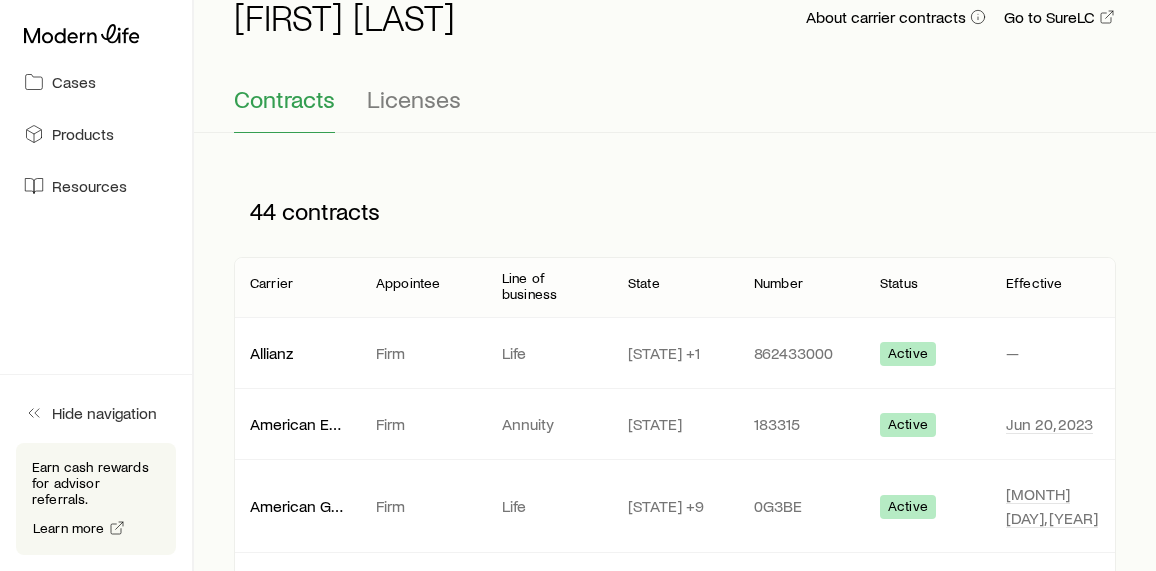 click on "Number" at bounding box center [778, 283] 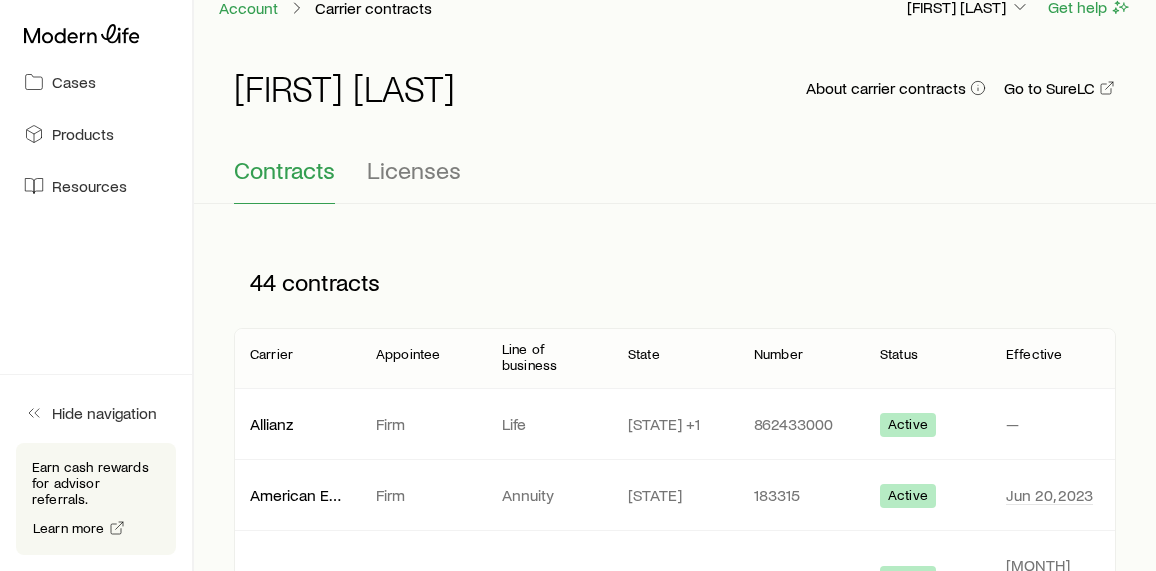scroll, scrollTop: 0, scrollLeft: 0, axis: both 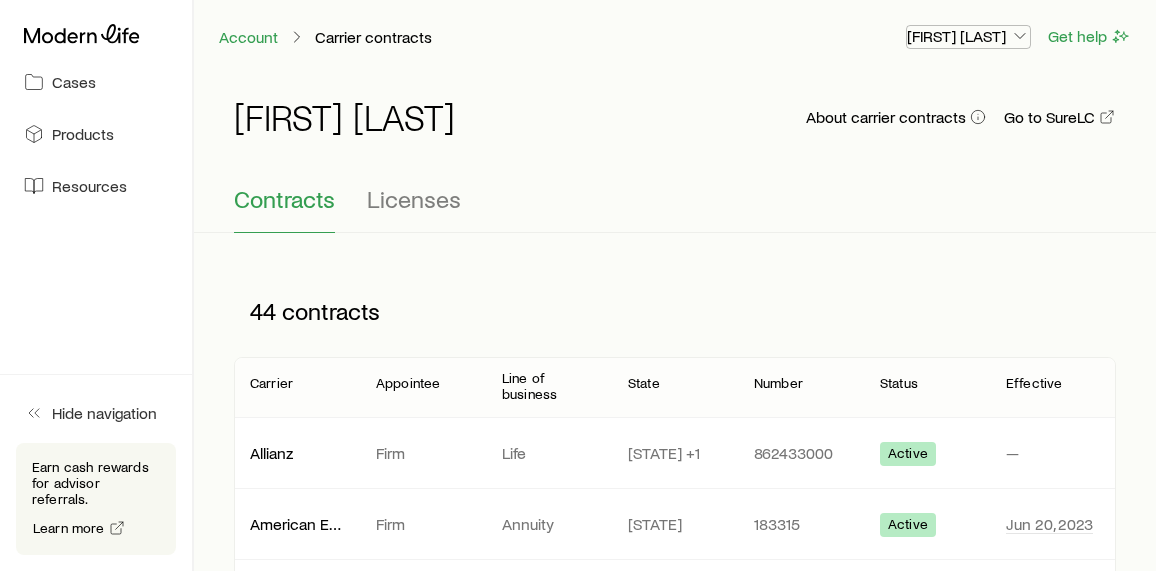 click 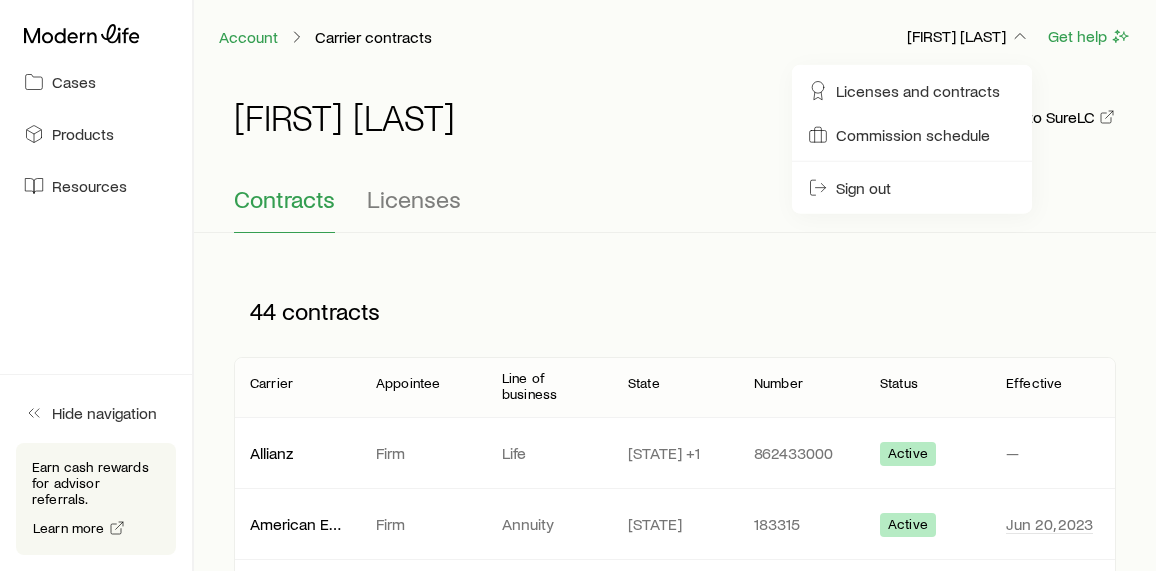 click on "[FIRST] [LAST]" at bounding box center (675, 129) 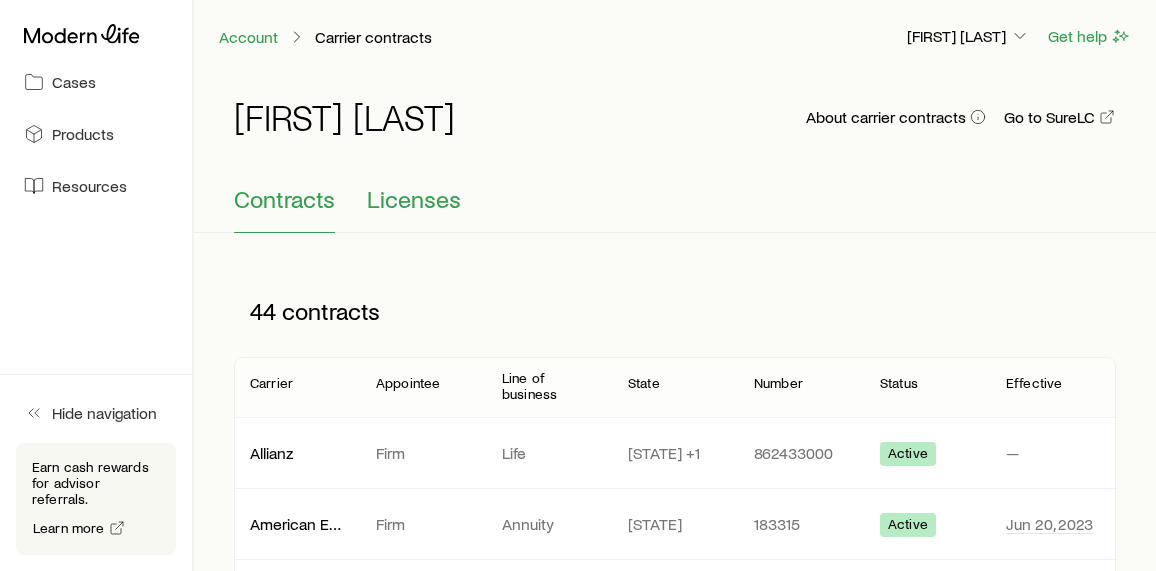 click on "Licenses" at bounding box center [414, 199] 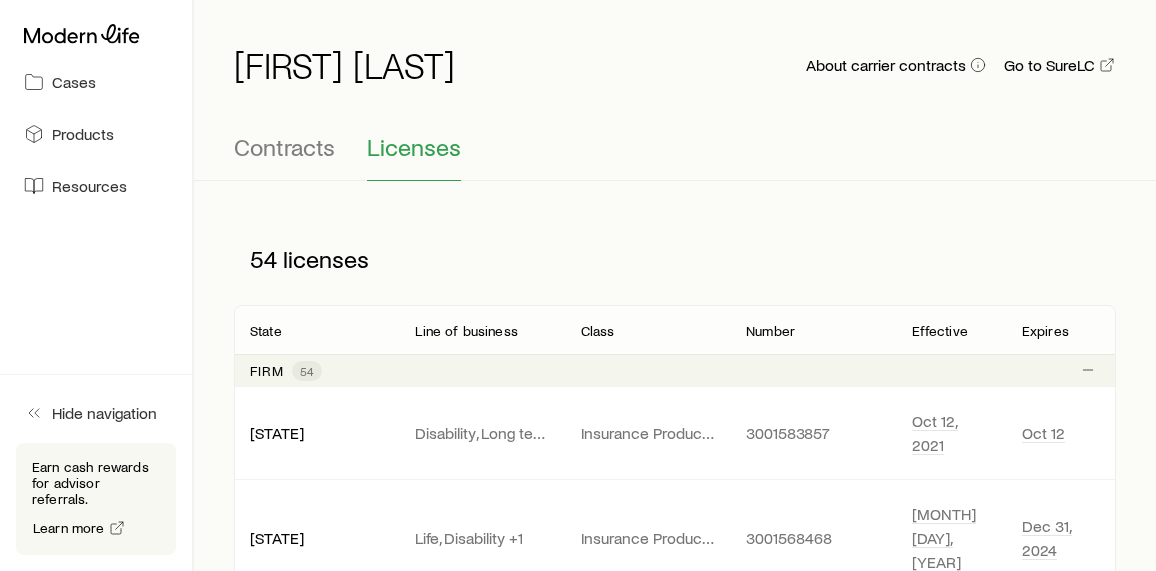 scroll, scrollTop: 0, scrollLeft: 0, axis: both 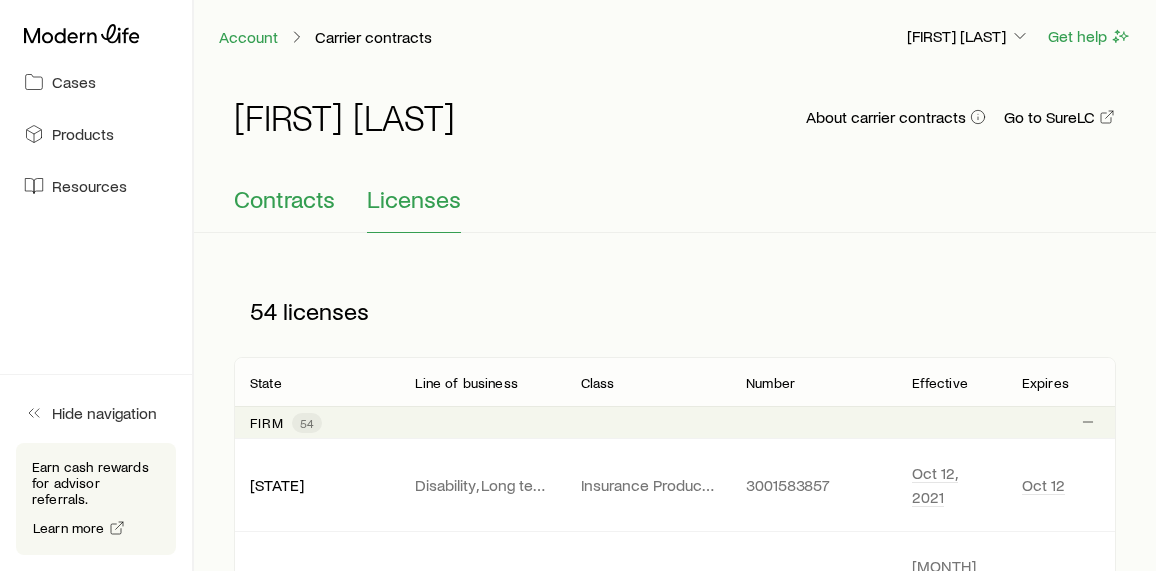 click on "Contracts" at bounding box center (284, 199) 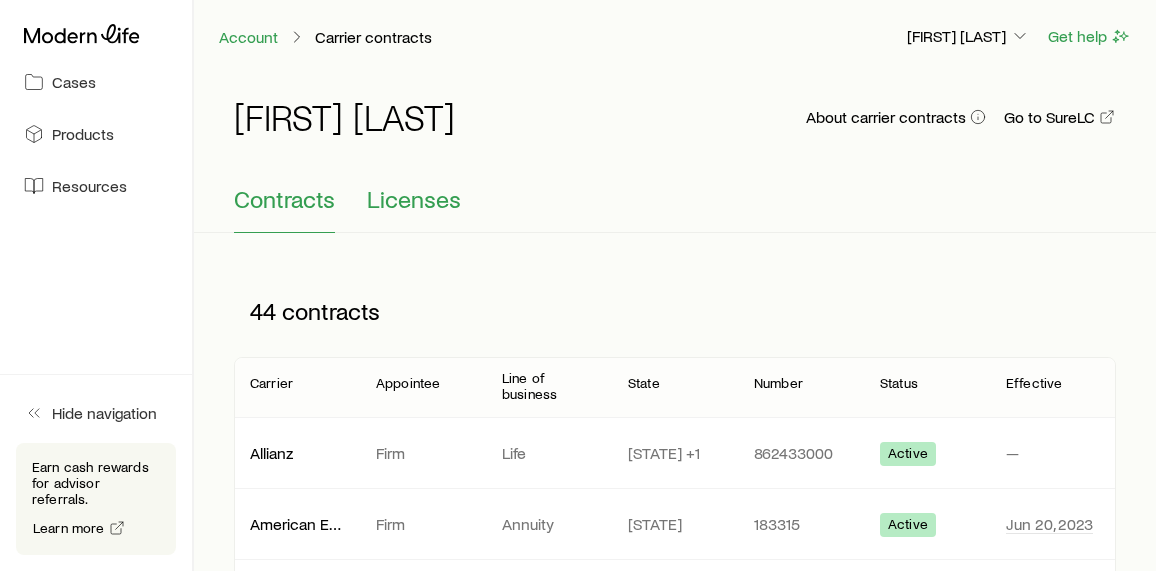 click on "Licenses" at bounding box center (414, 199) 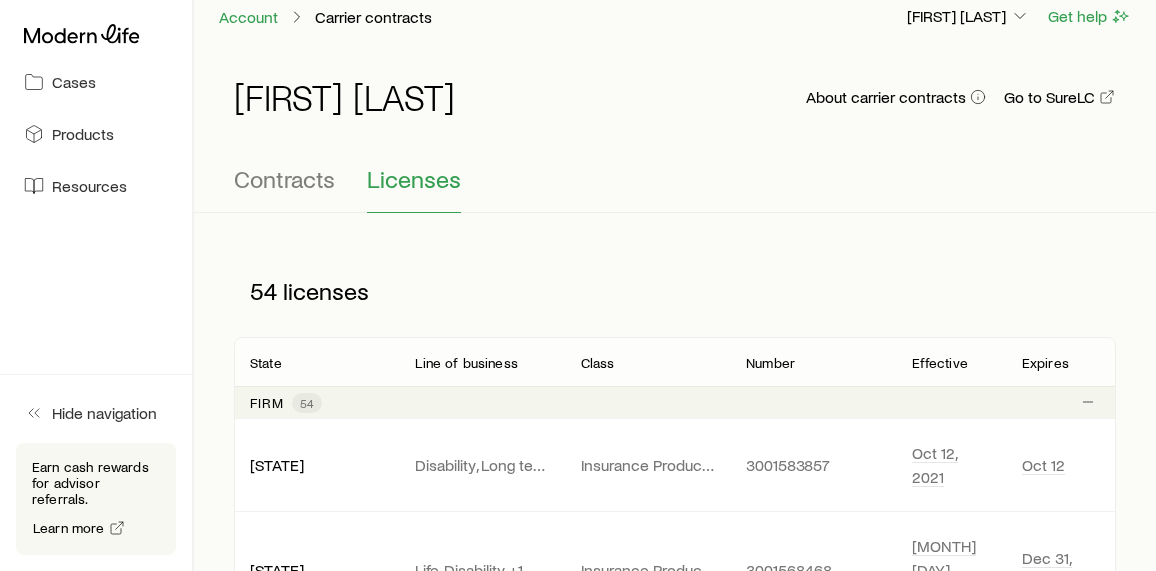scroll, scrollTop: 0, scrollLeft: 0, axis: both 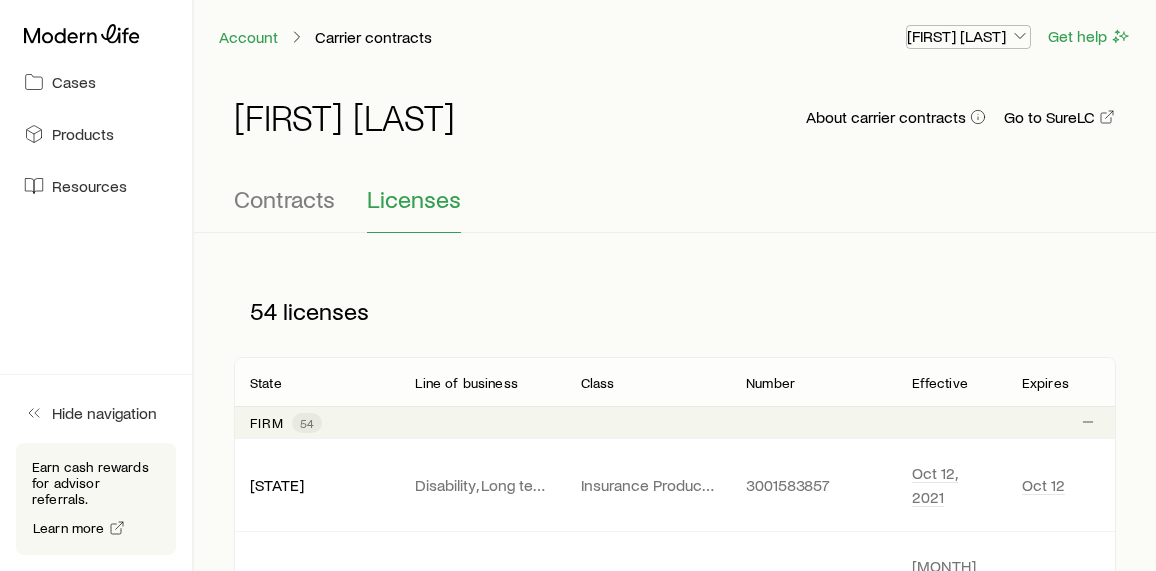 click 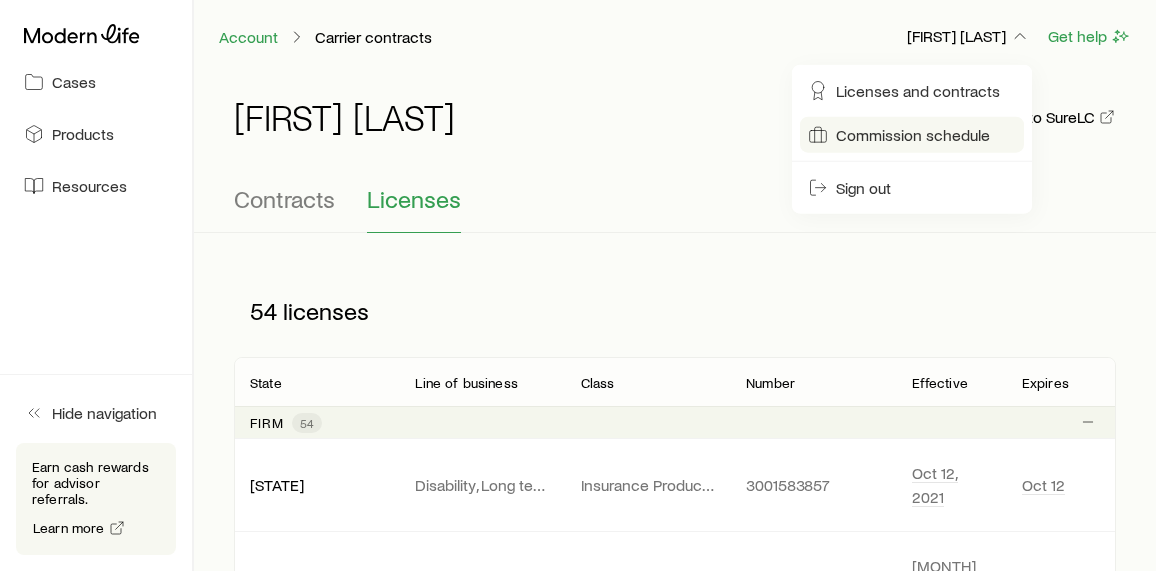 click on "Commission schedule" at bounding box center (913, 135) 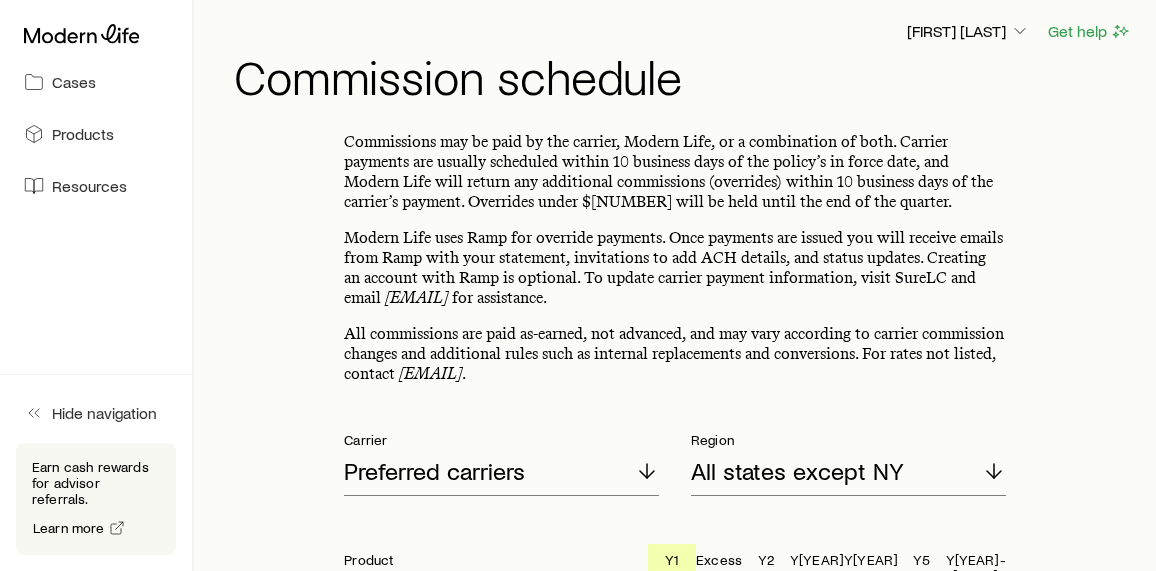 scroll, scrollTop: 0, scrollLeft: 0, axis: both 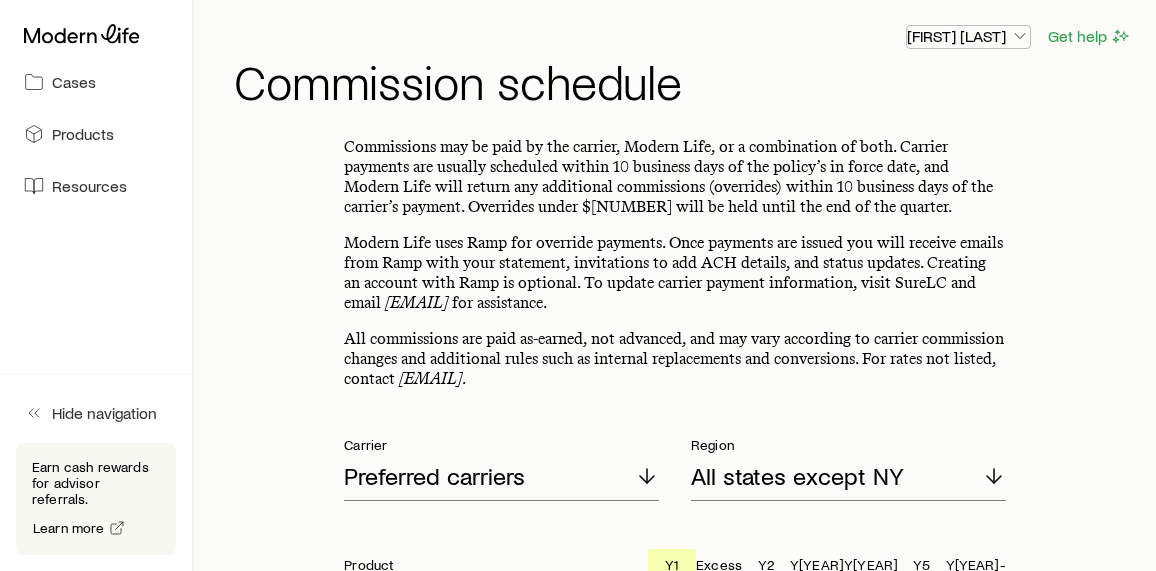 click 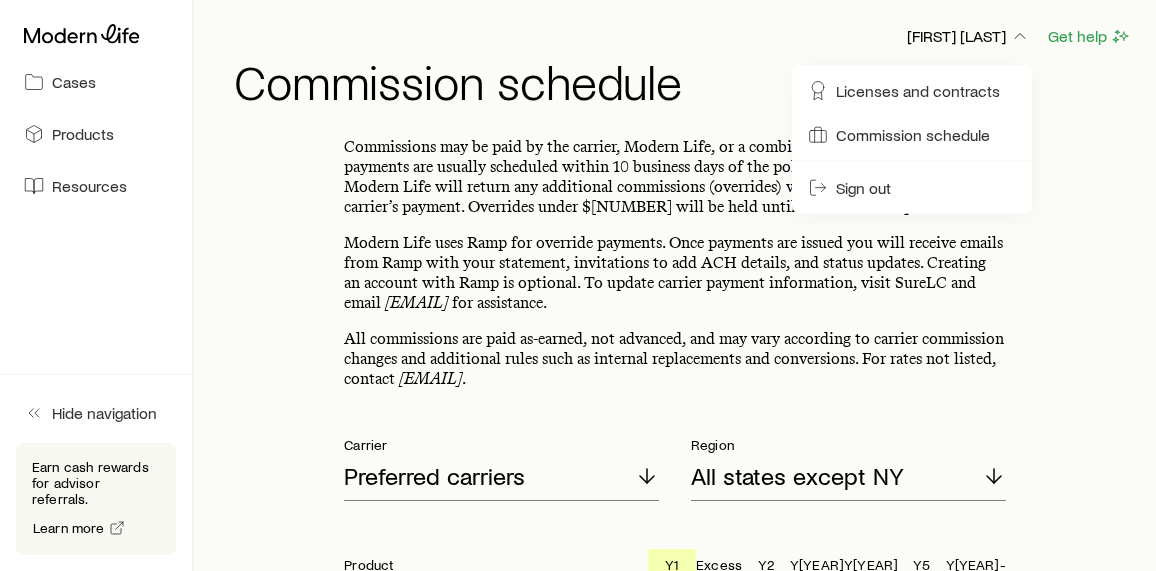 click on "[FIRST] [LAST]" at bounding box center [683, 36] 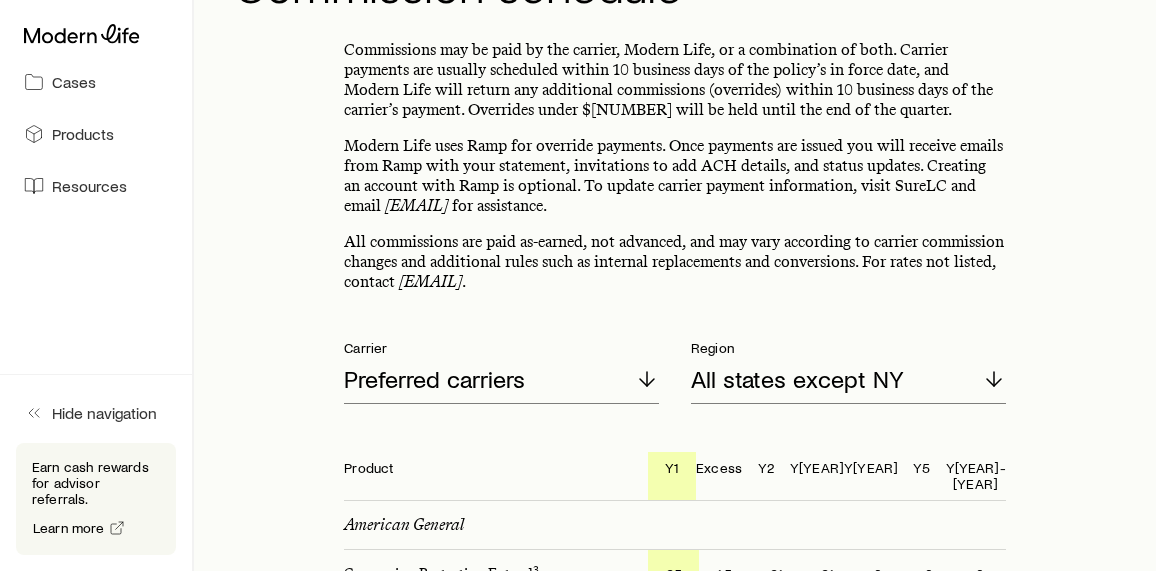 scroll, scrollTop: 100, scrollLeft: 0, axis: vertical 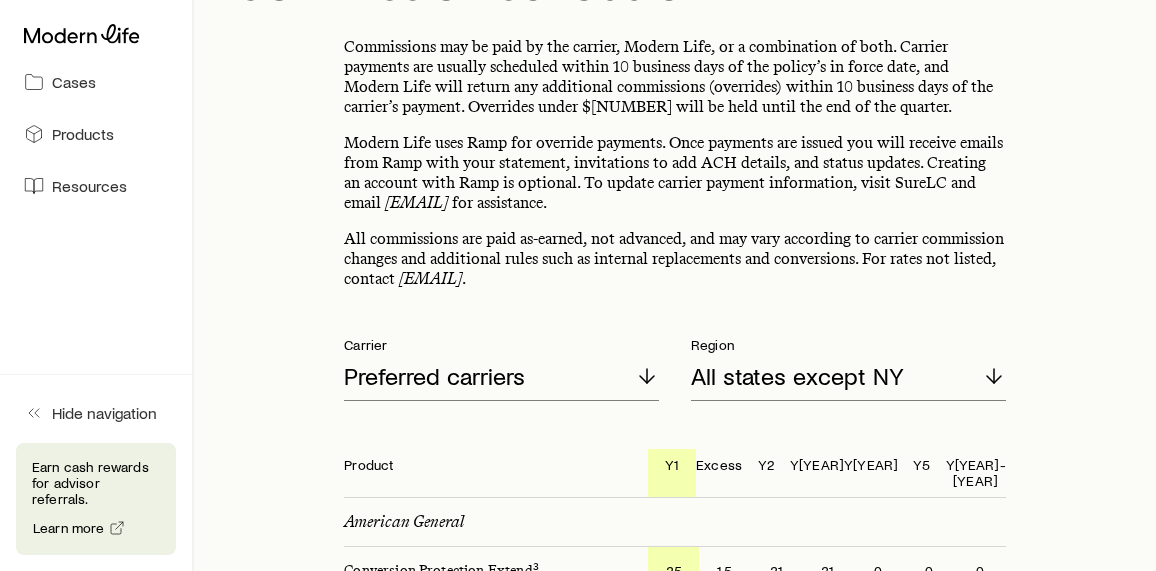 click on "Earn cash rewards for advisor referrals." at bounding box center (96, 483) 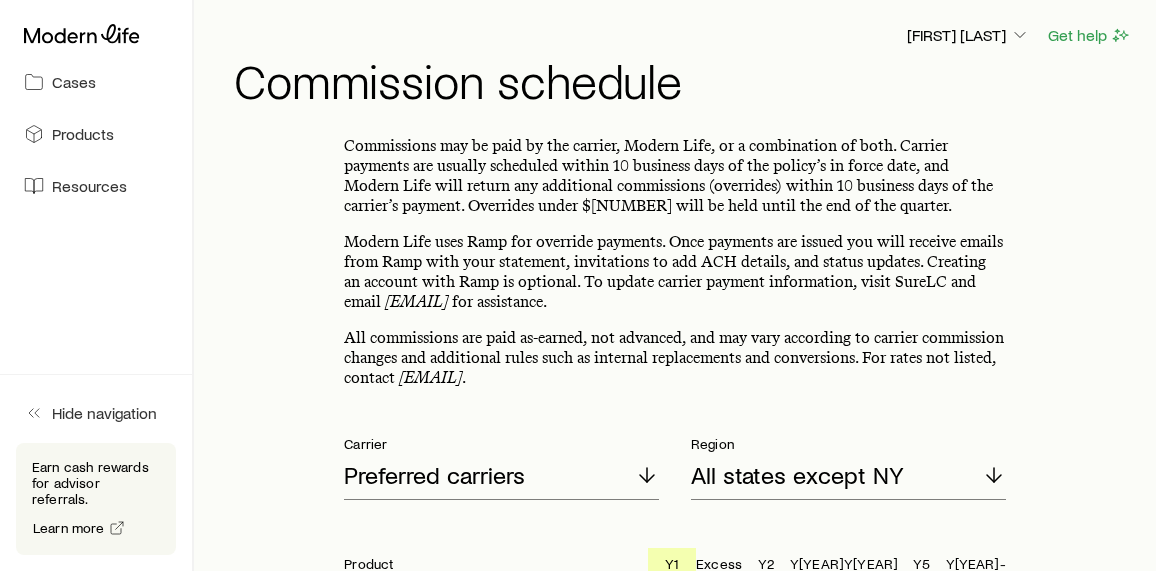 scroll, scrollTop: 0, scrollLeft: 0, axis: both 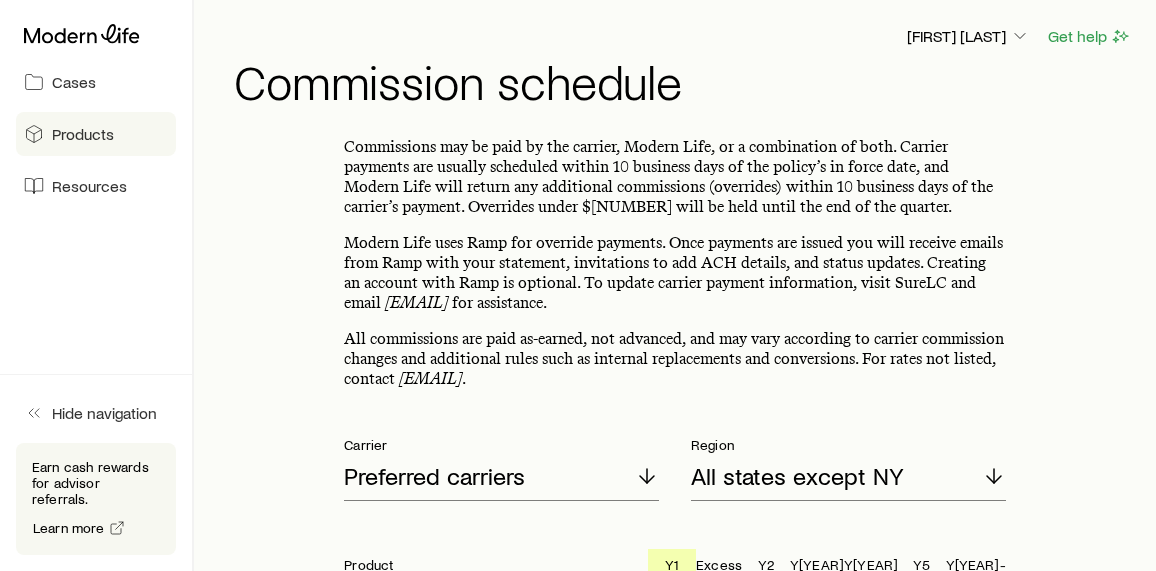 click on "Products" at bounding box center [83, 134] 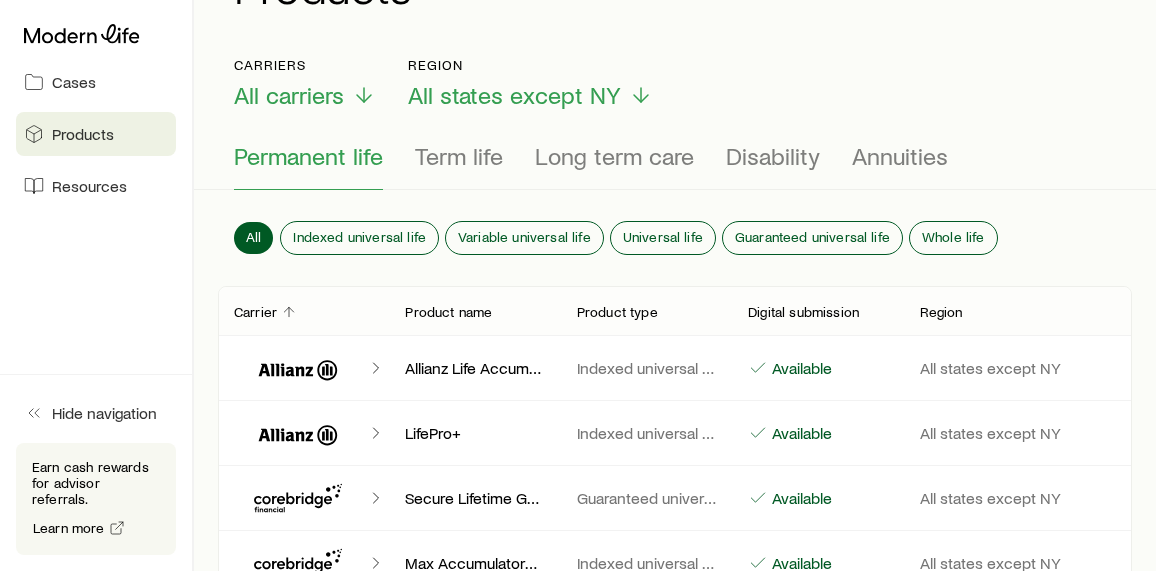 scroll, scrollTop: 100, scrollLeft: 0, axis: vertical 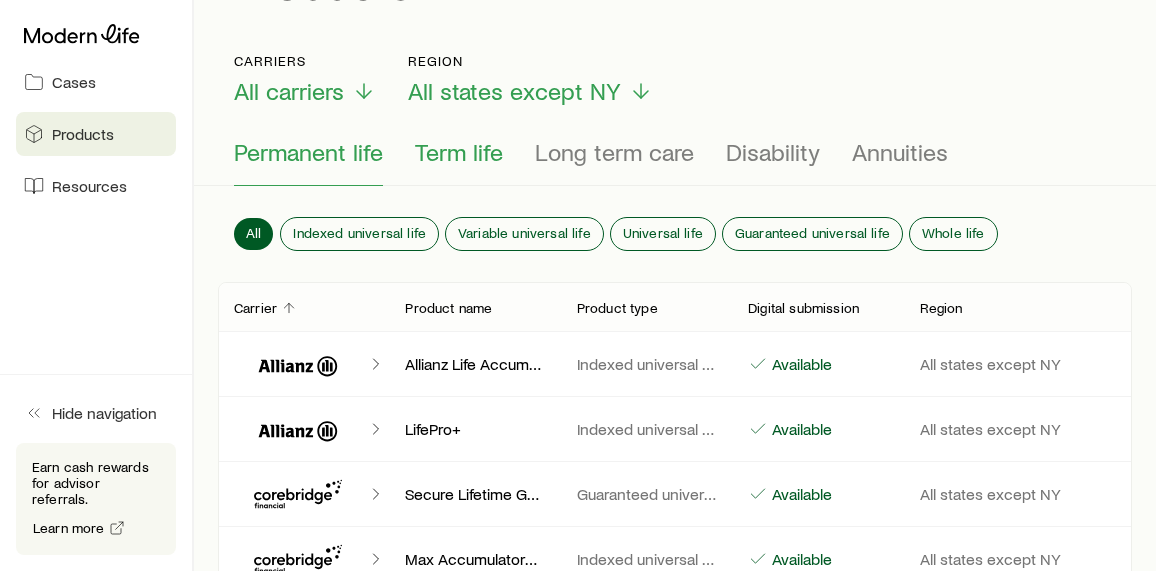 click on "Term life" at bounding box center (459, 152) 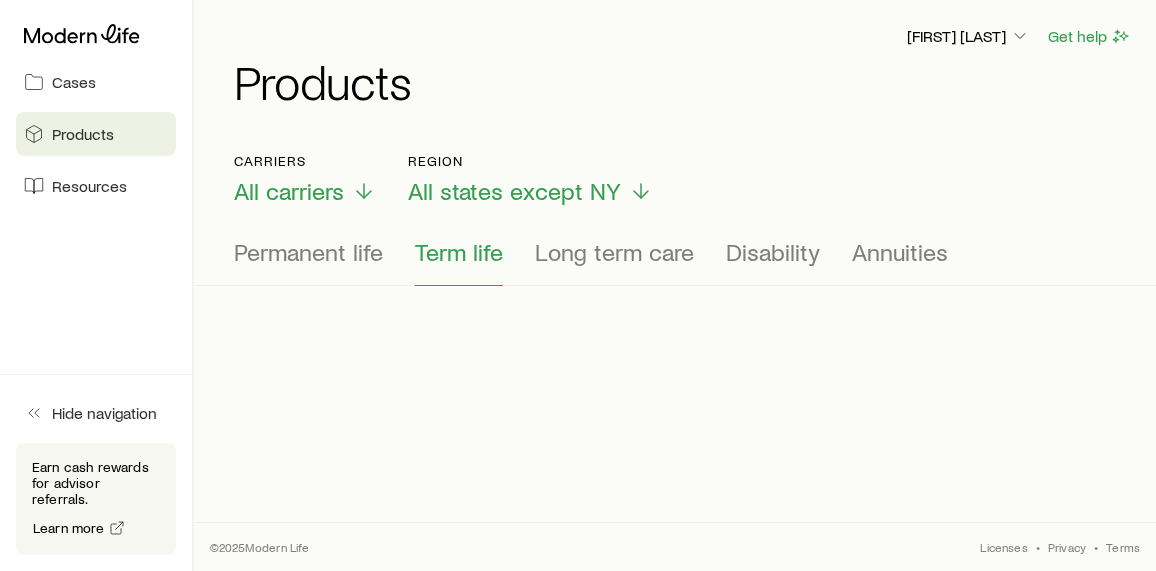scroll, scrollTop: 0, scrollLeft: 0, axis: both 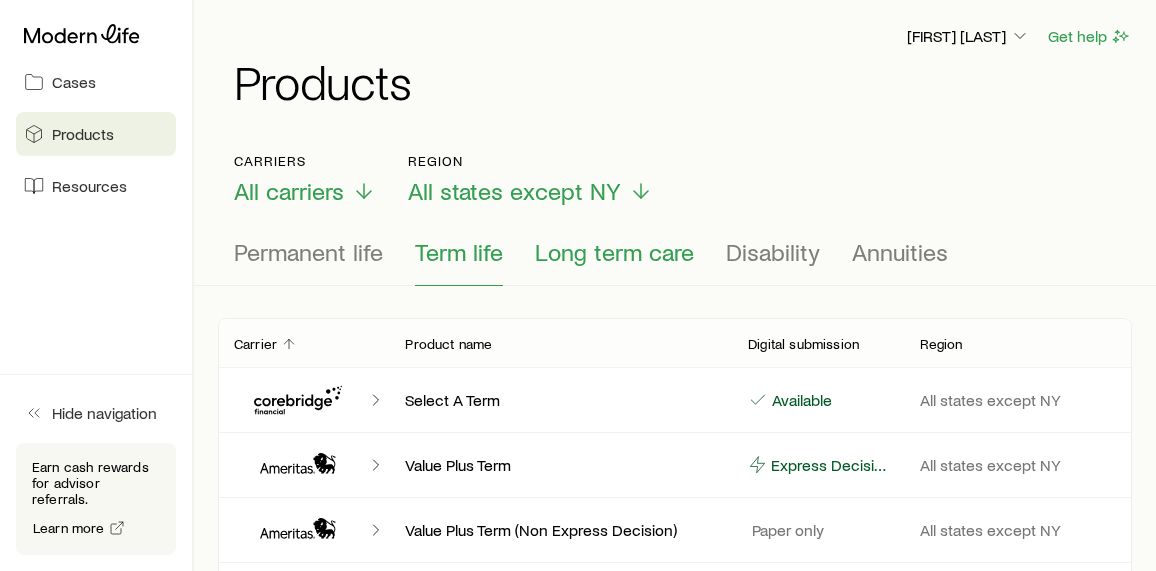 click on "Long term care" at bounding box center (614, 252) 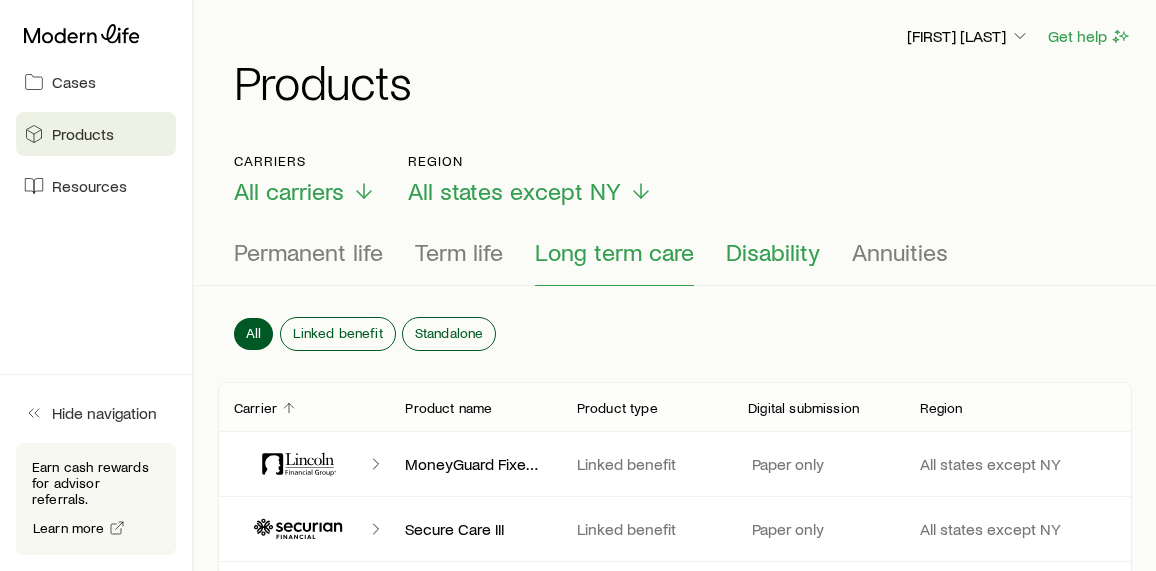 click on "Disability" at bounding box center [773, 252] 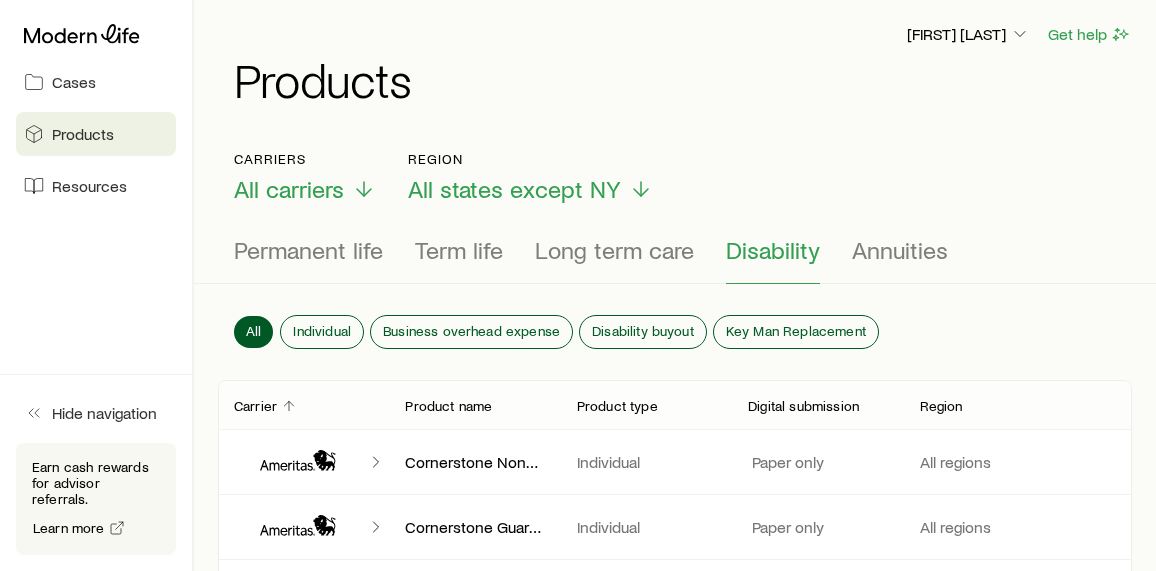 scroll, scrollTop: 0, scrollLeft: 0, axis: both 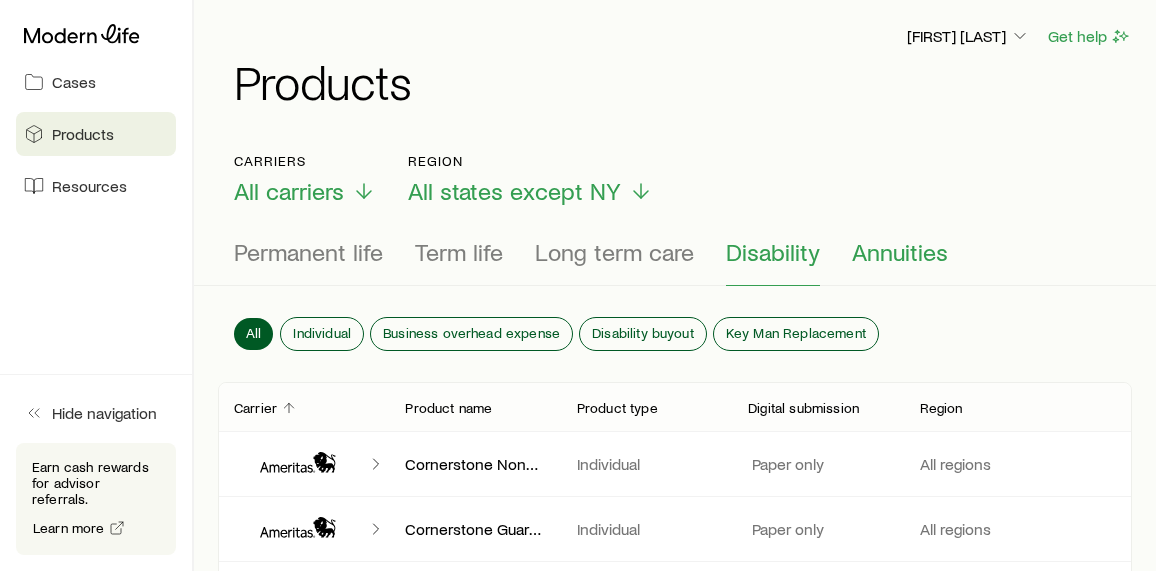 click on "Annuities" at bounding box center [900, 252] 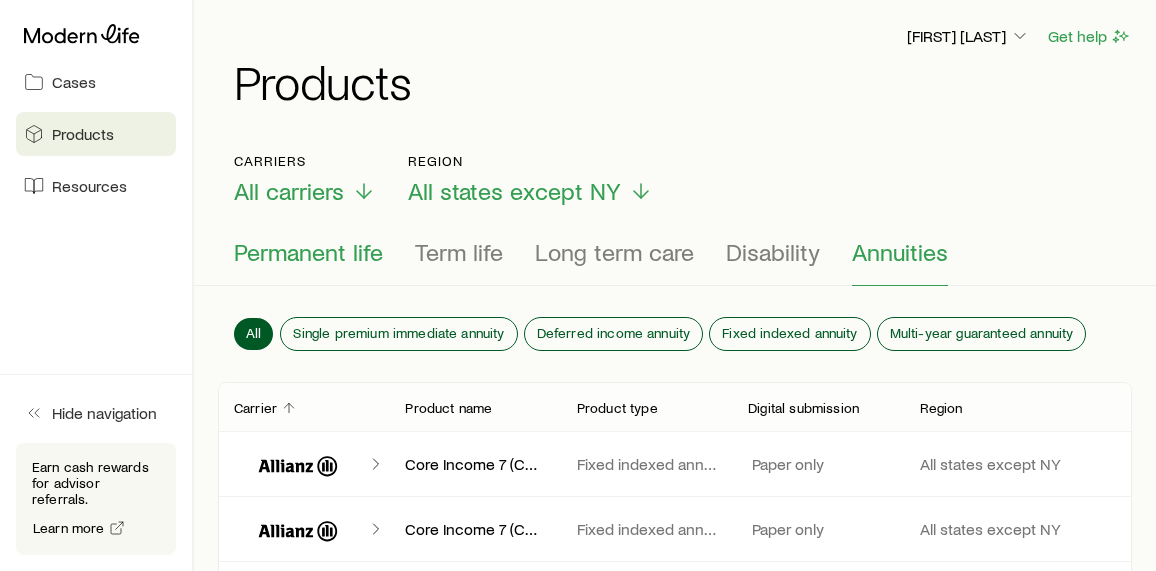 click on "Permanent life" at bounding box center [308, 252] 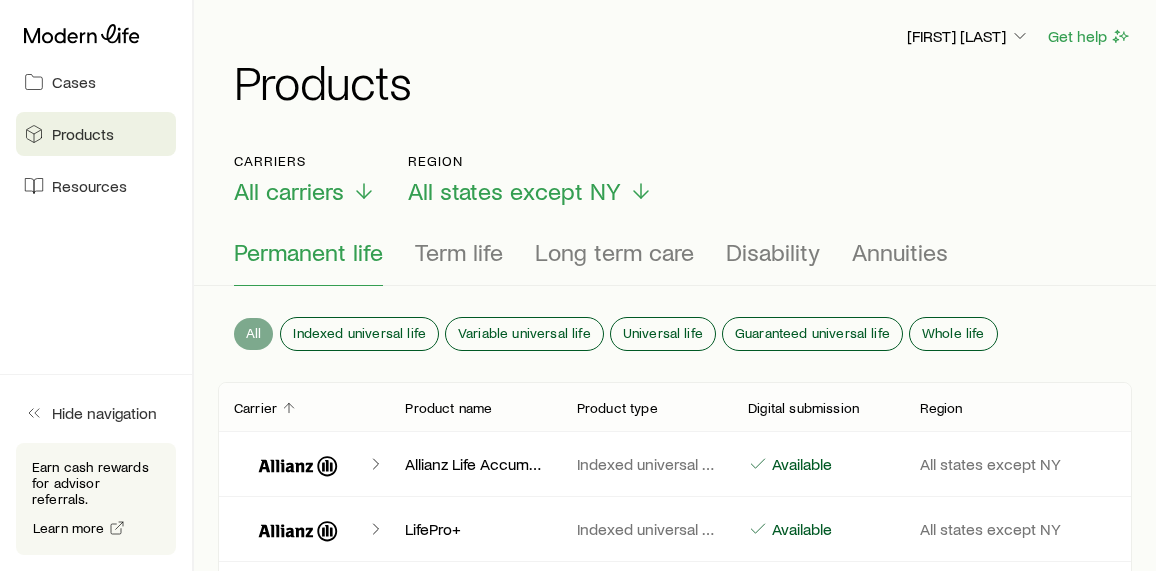 click on "All" at bounding box center [253, 333] 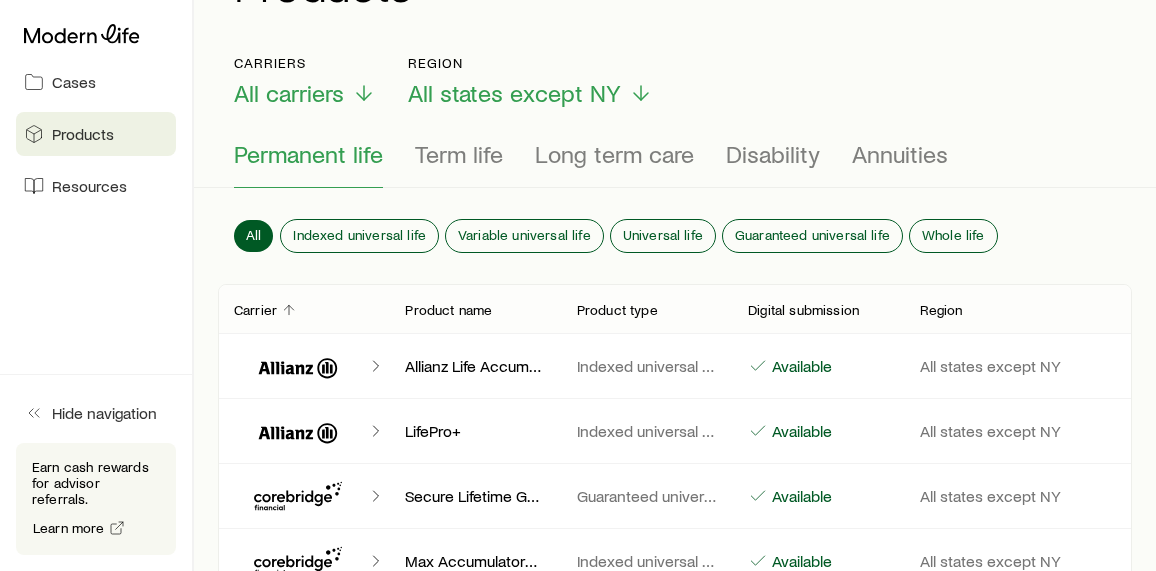 scroll, scrollTop: 100, scrollLeft: 0, axis: vertical 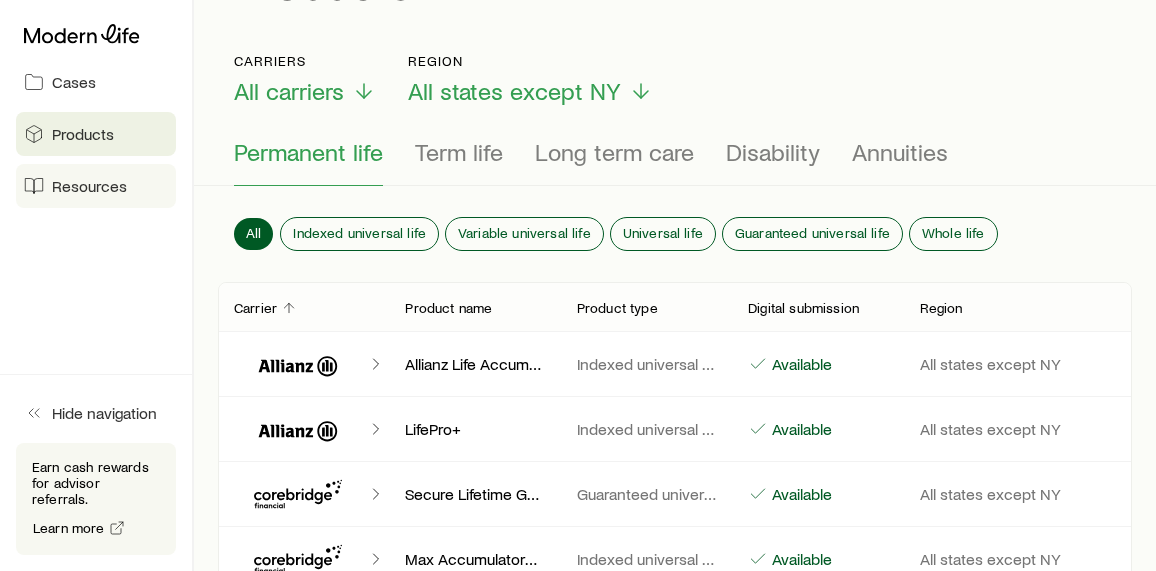 click on "Resources" at bounding box center [89, 186] 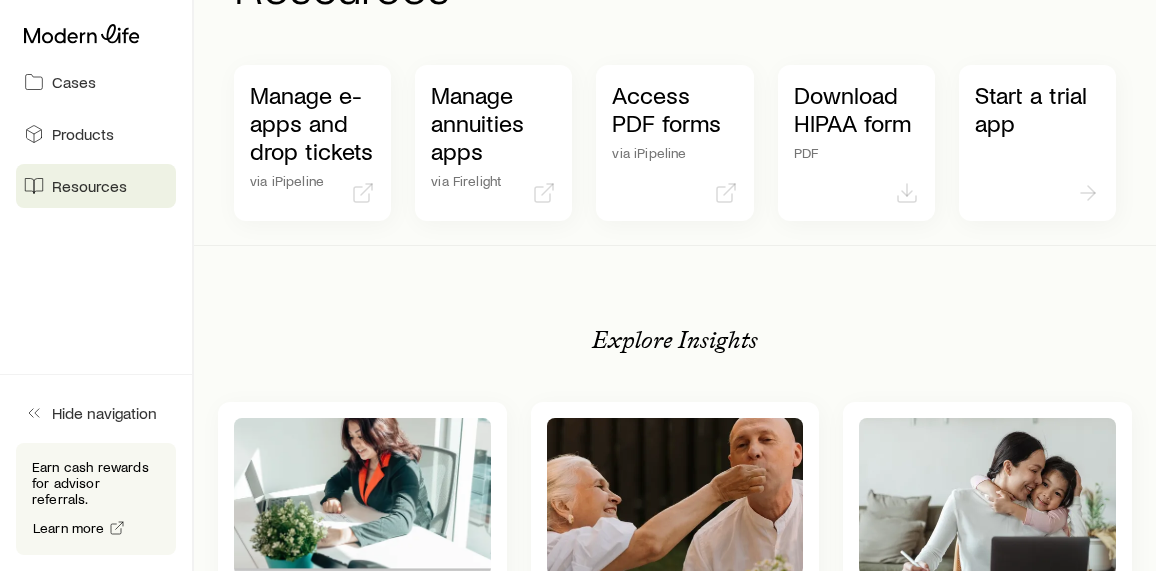 scroll, scrollTop: 100, scrollLeft: 0, axis: vertical 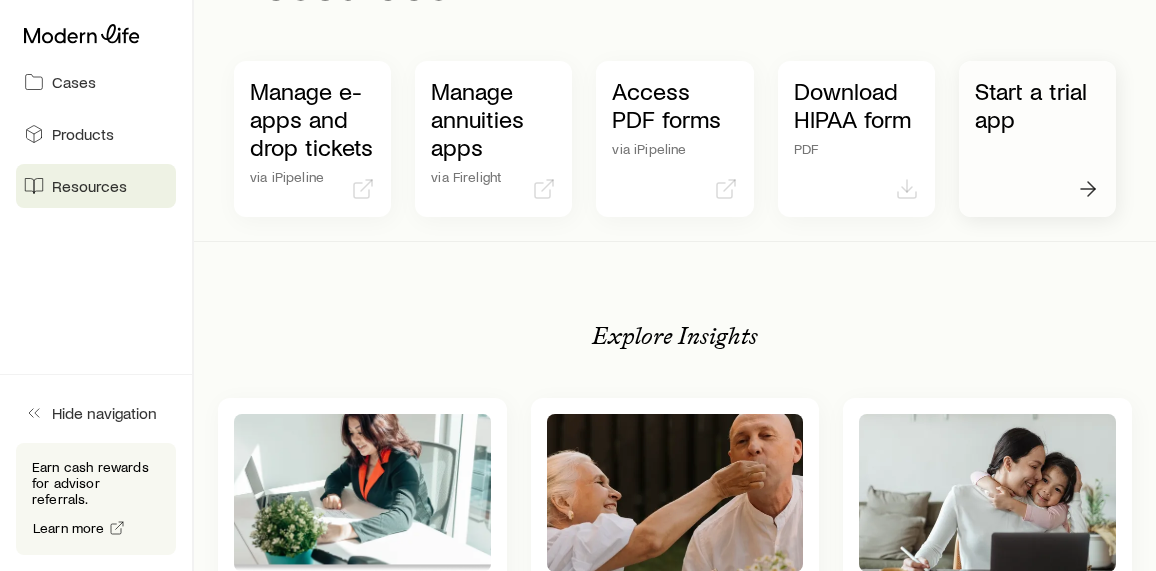 click on "Start a trial app" at bounding box center (1037, 105) 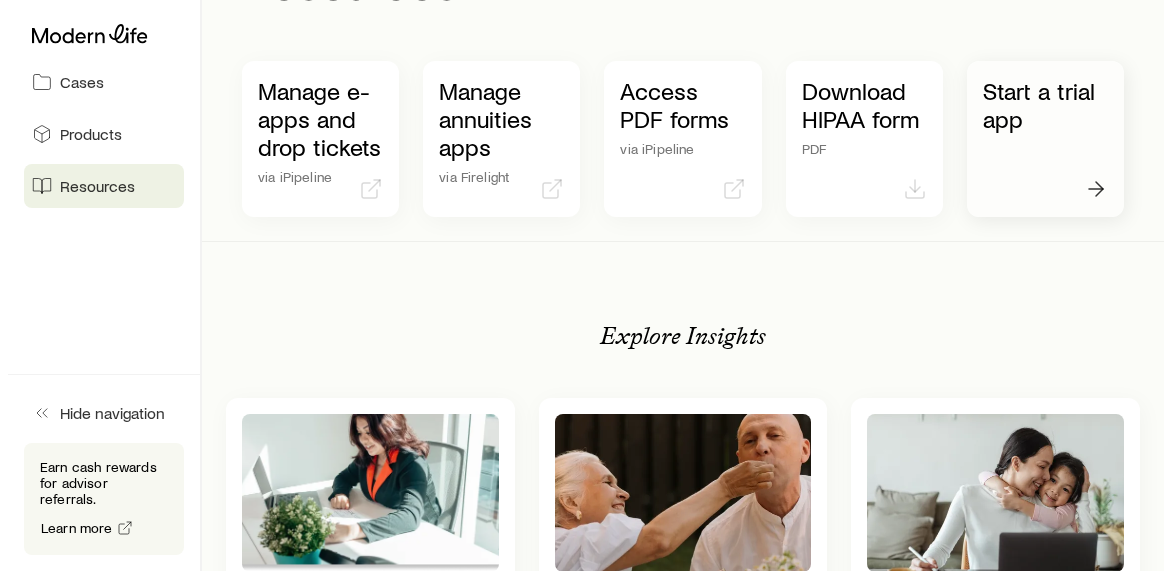 scroll, scrollTop: 0, scrollLeft: 0, axis: both 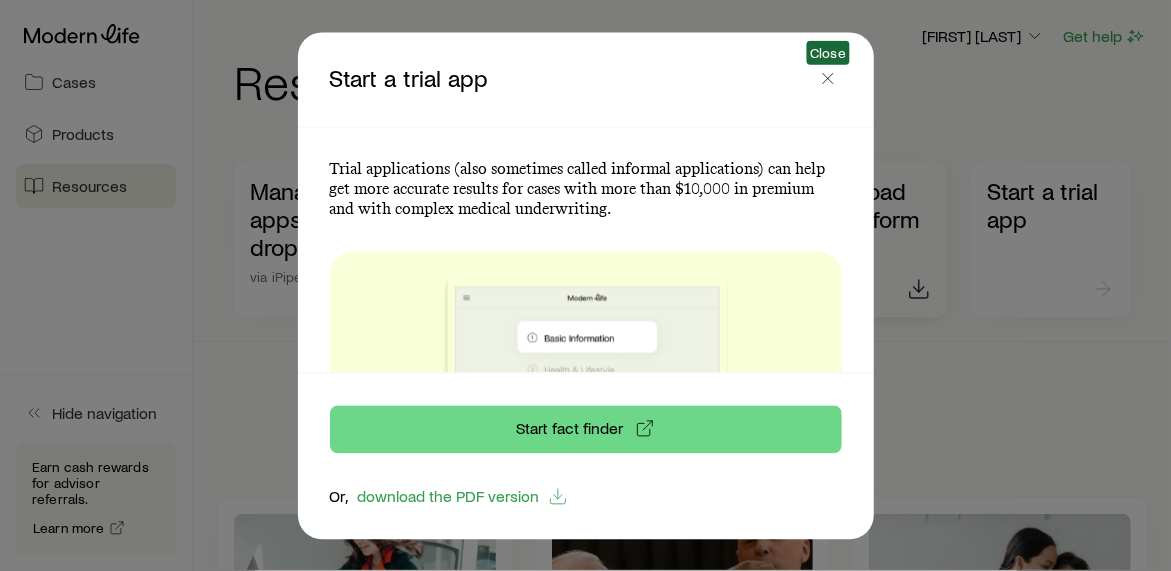click 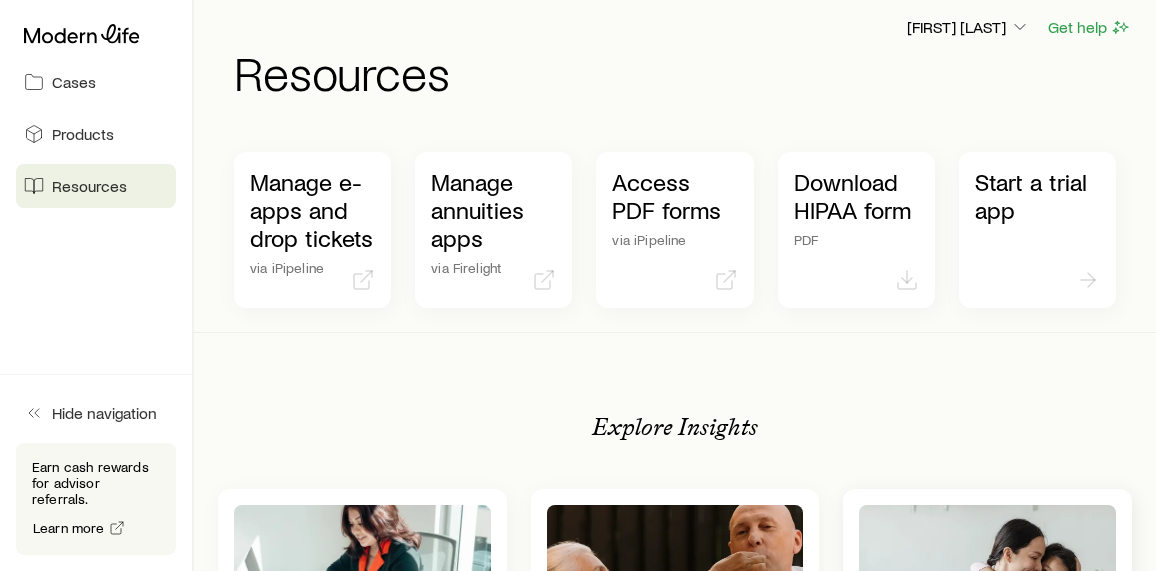 scroll, scrollTop: 0, scrollLeft: 0, axis: both 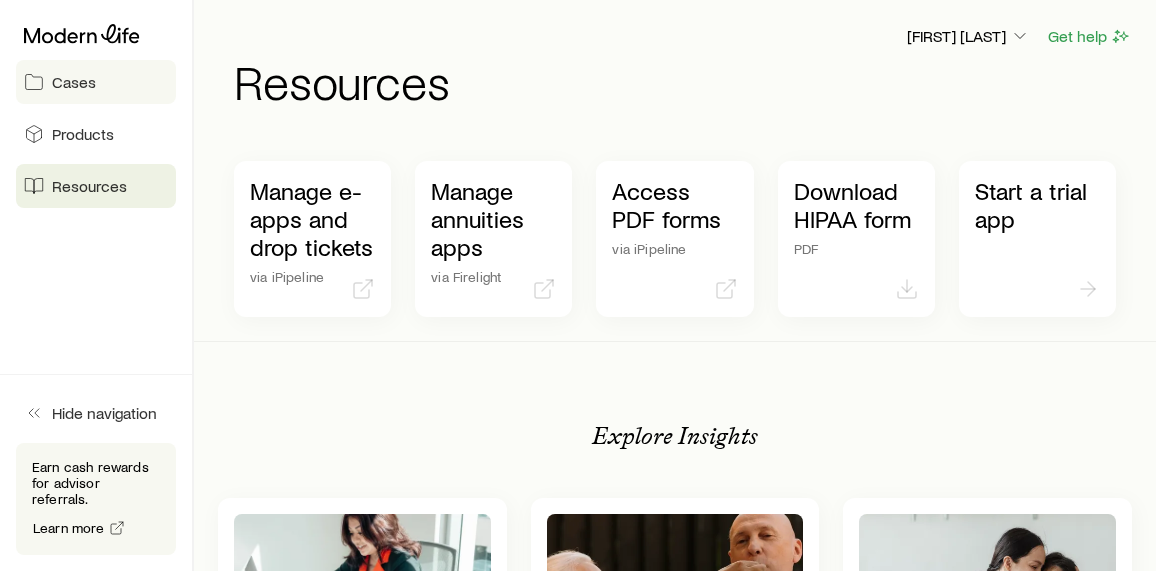 click on "Cases" at bounding box center [74, 82] 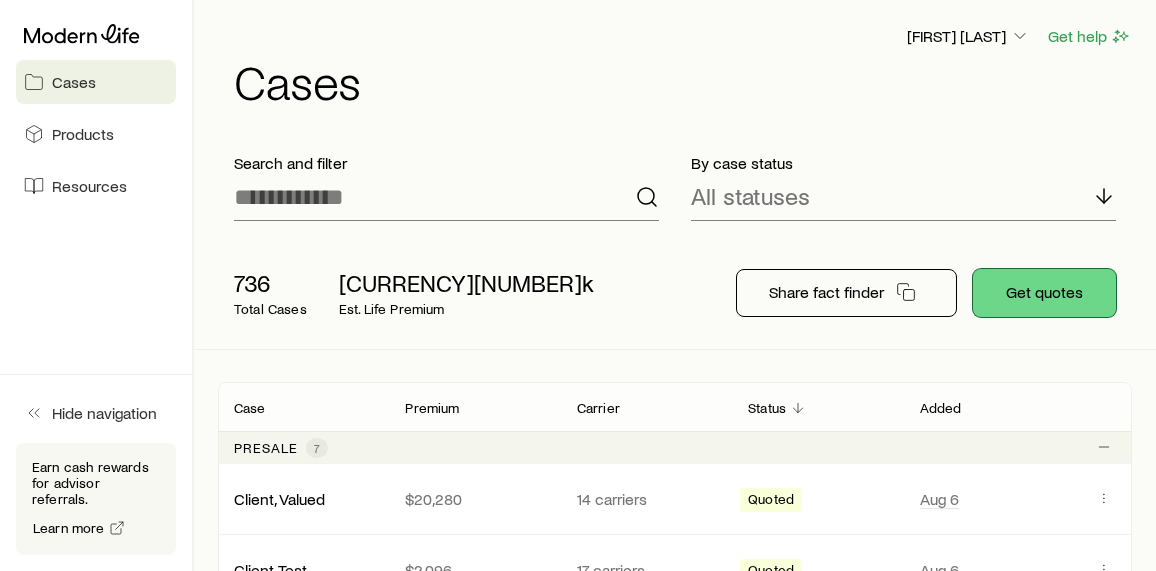 click on "Get quotes" at bounding box center [1044, 293] 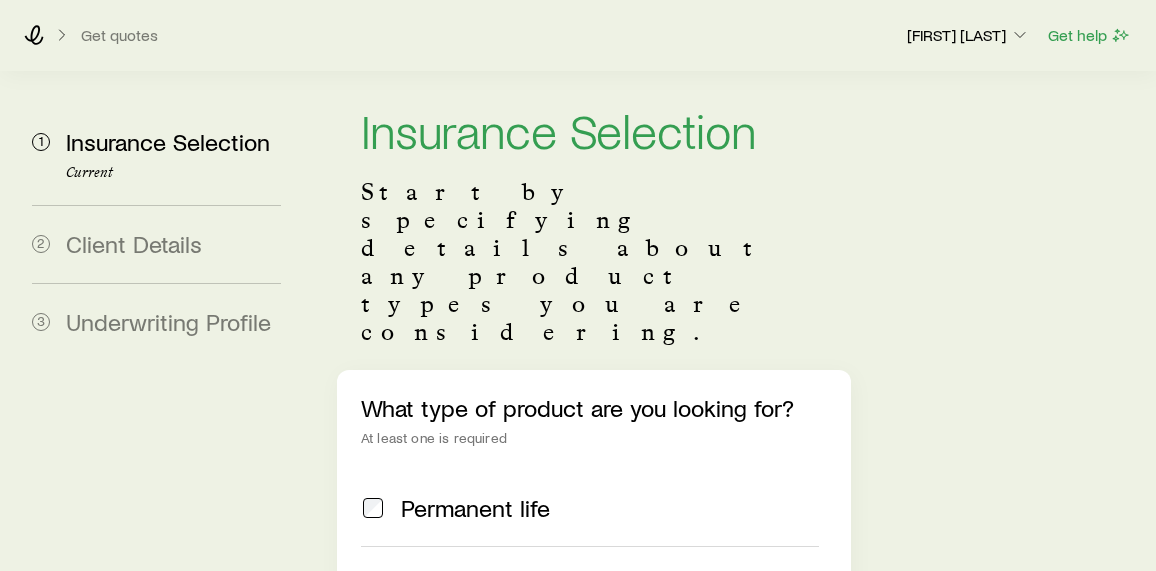 scroll, scrollTop: 0, scrollLeft: 0, axis: both 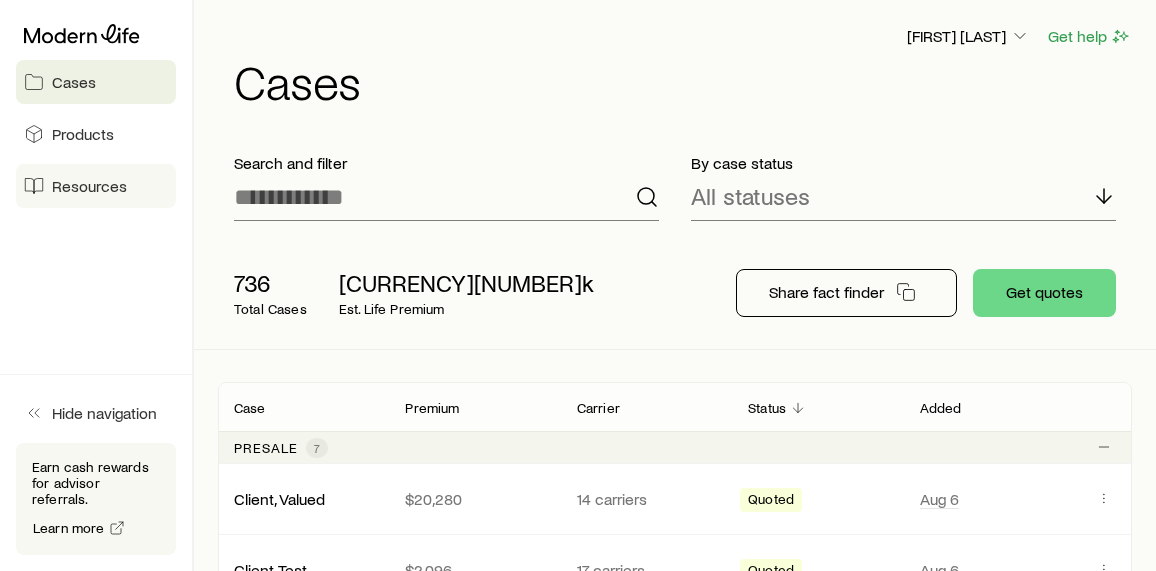 click on "Resources" at bounding box center (89, 186) 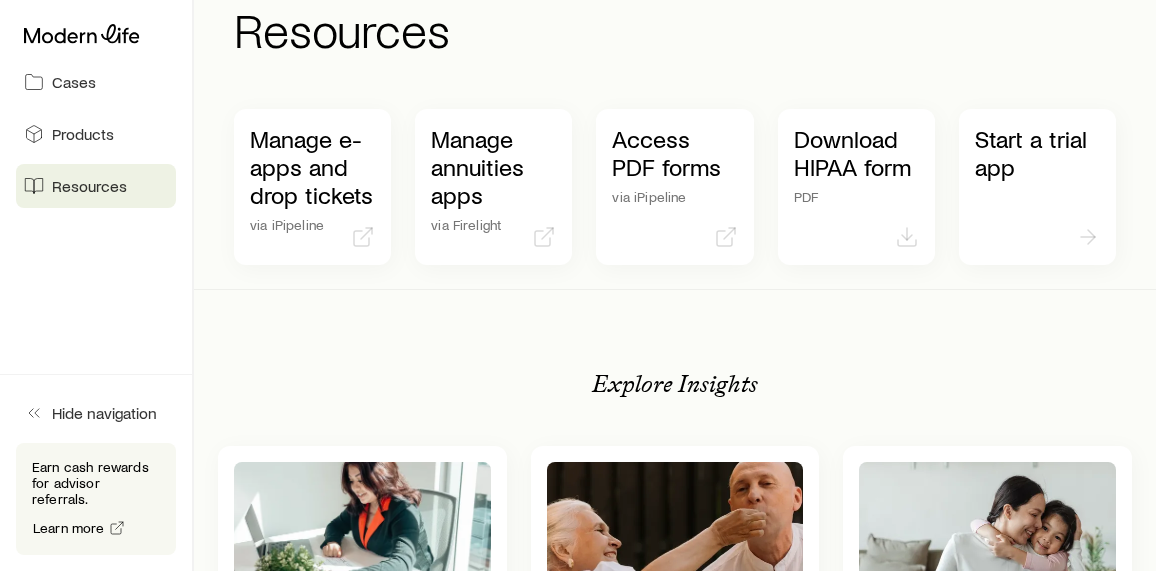 scroll, scrollTop: 0, scrollLeft: 0, axis: both 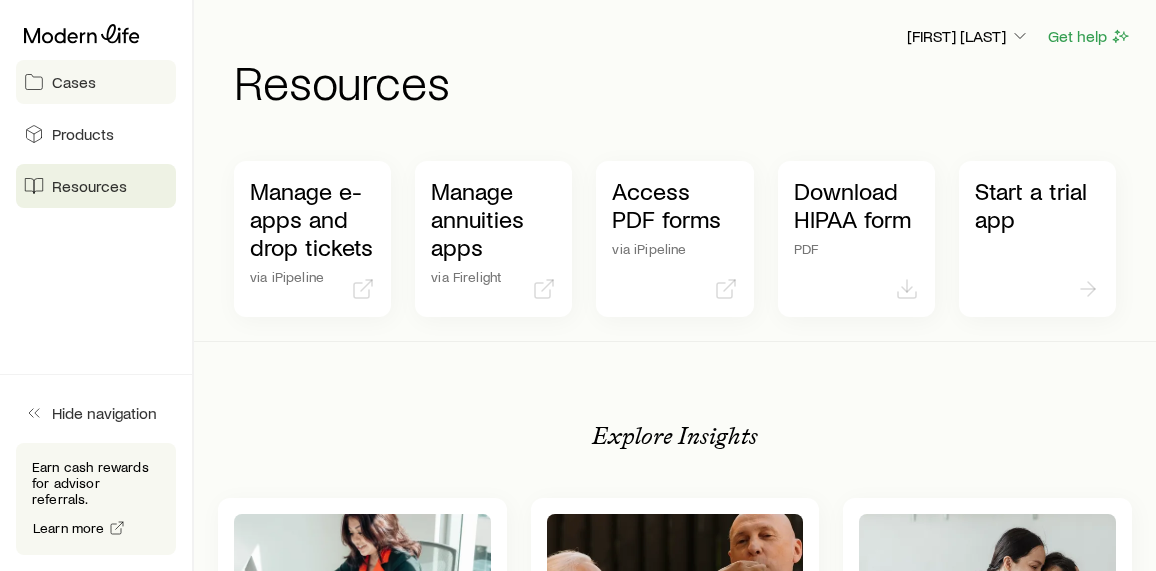 click on "Cases" at bounding box center [74, 82] 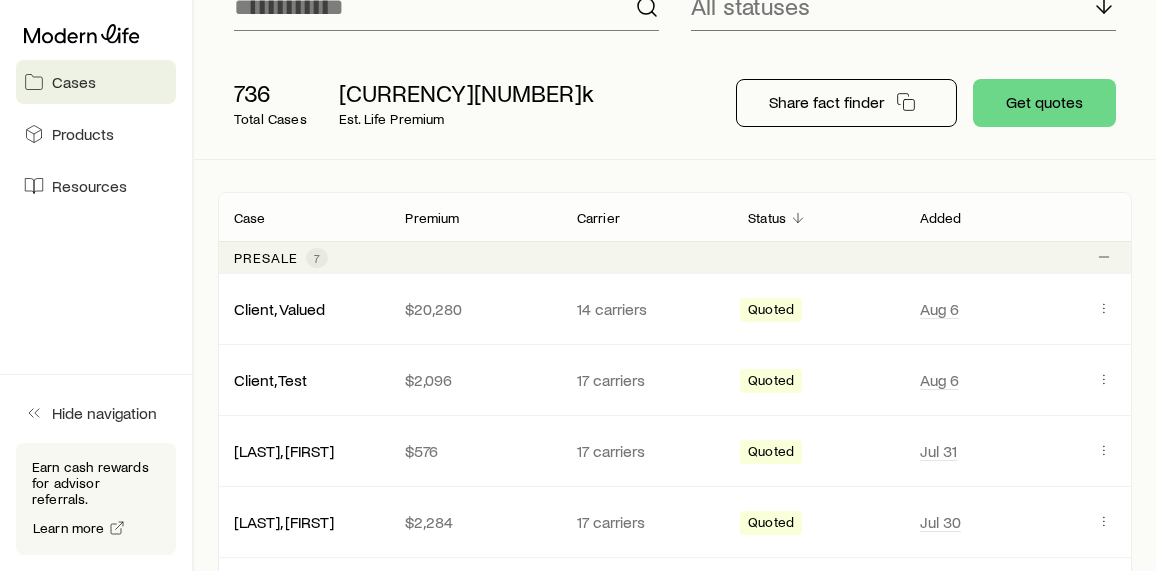 scroll, scrollTop: 200, scrollLeft: 0, axis: vertical 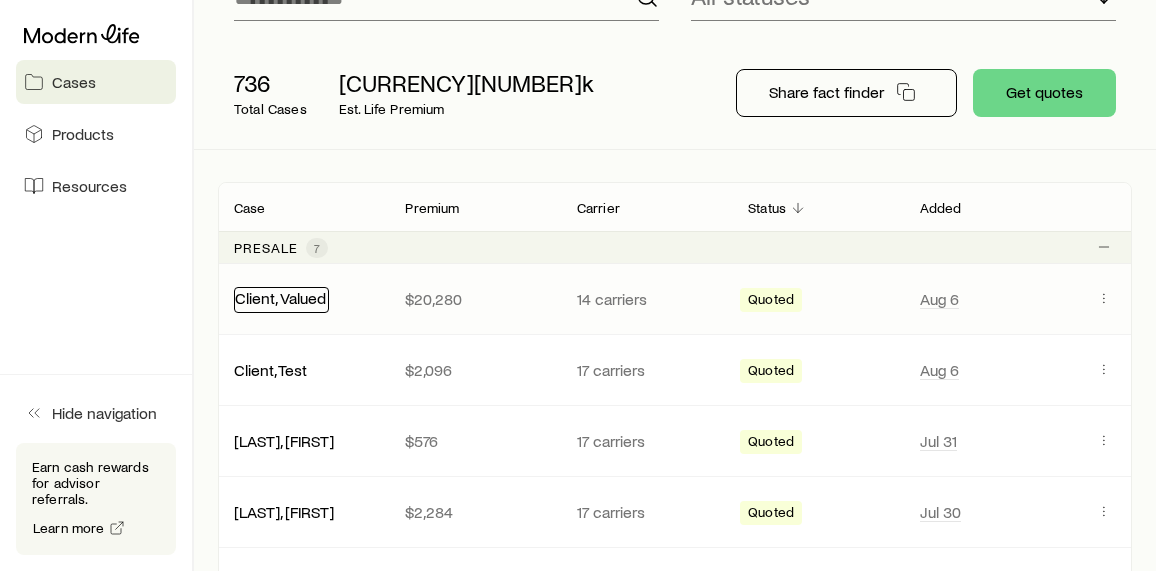 click on "Client, Valued" at bounding box center [280, 297] 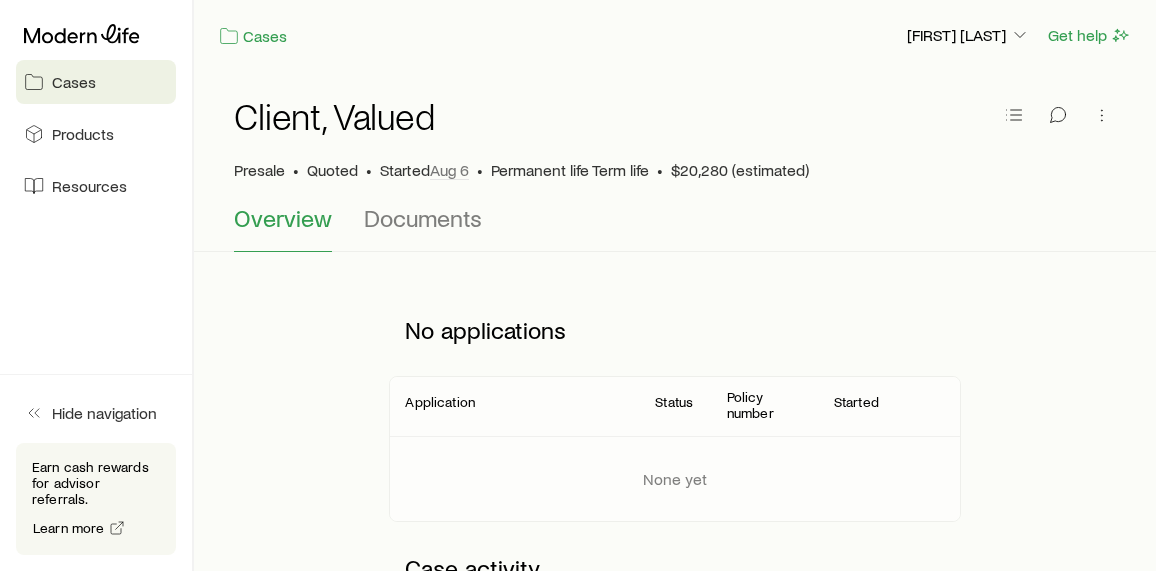 scroll, scrollTop: 0, scrollLeft: 0, axis: both 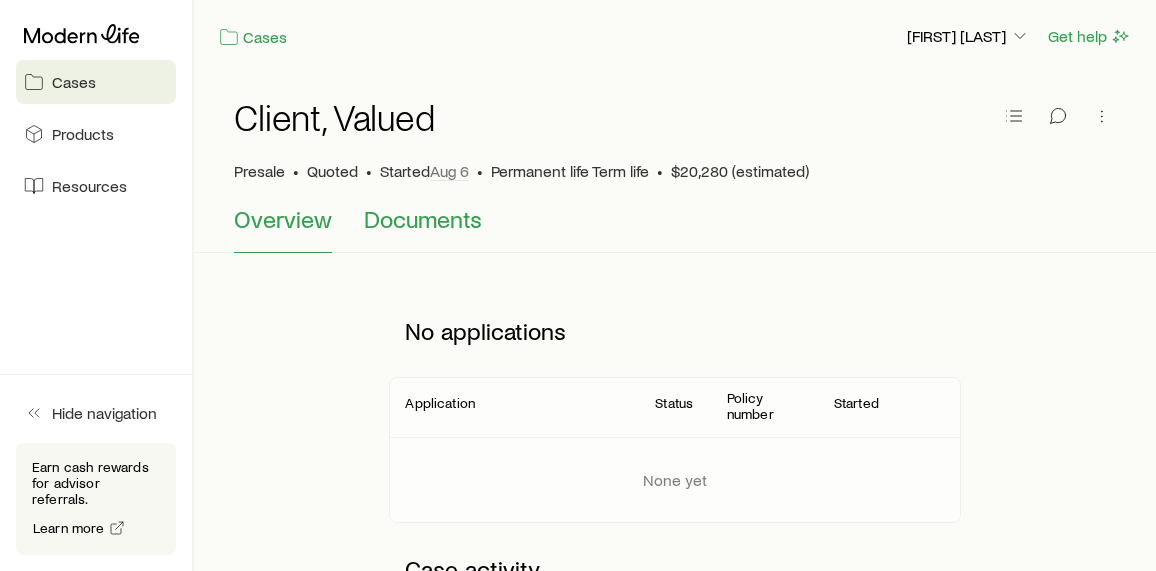 click on "Documents" at bounding box center [423, 219] 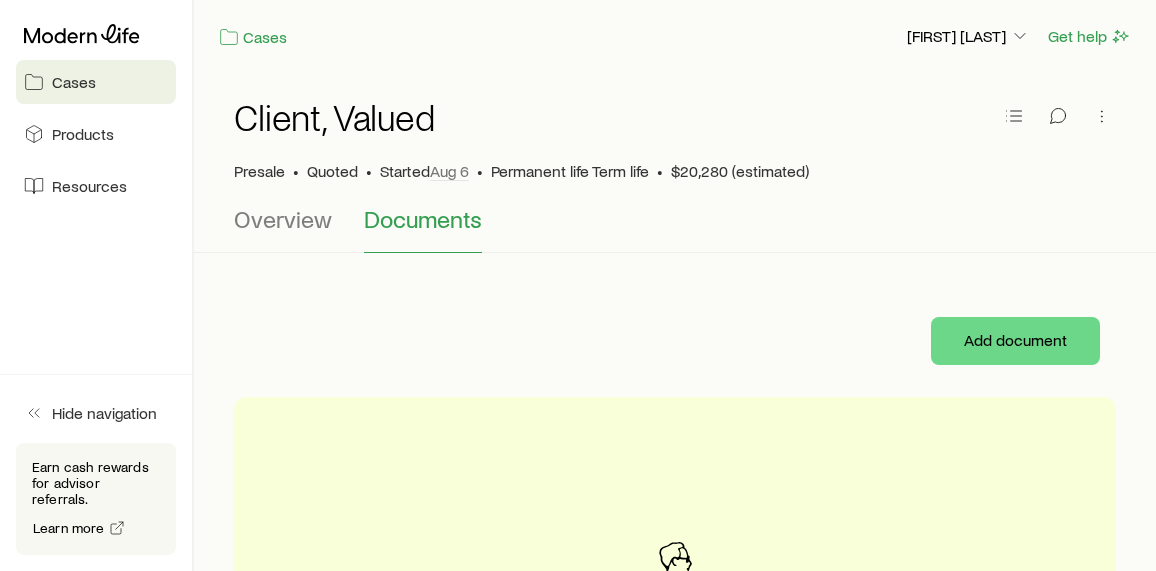 scroll, scrollTop: 0, scrollLeft: 0, axis: both 